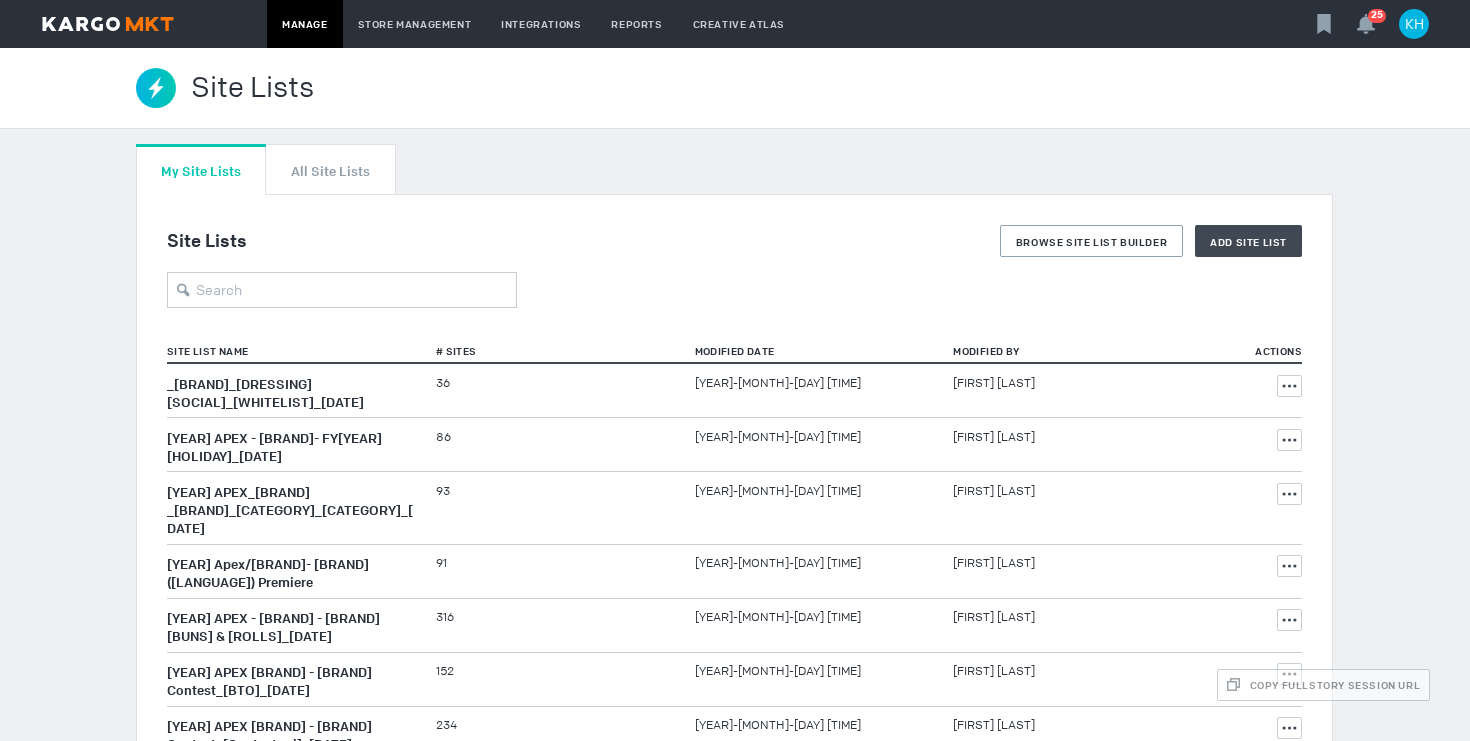 scroll, scrollTop: 0, scrollLeft: 0, axis: both 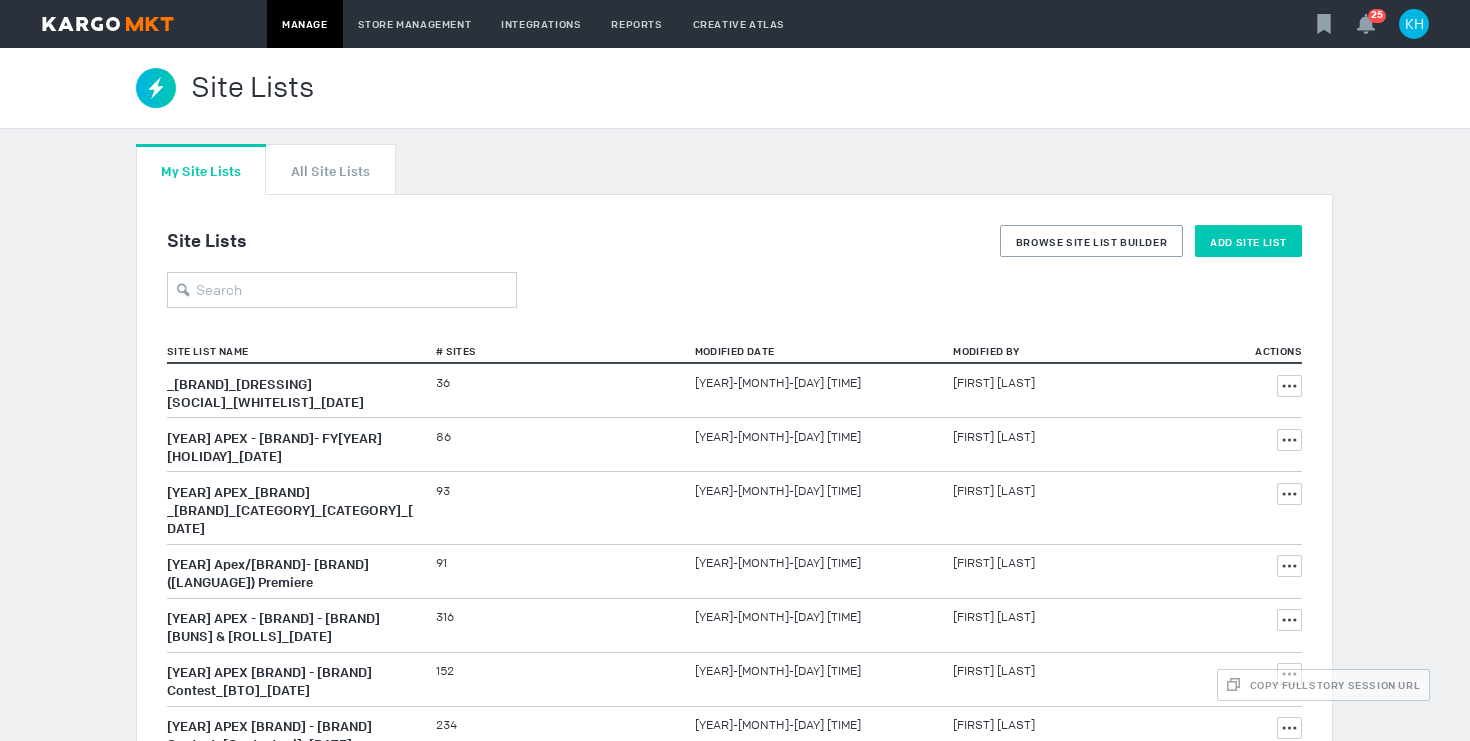click on "Add Site List" at bounding box center (1248, 242) 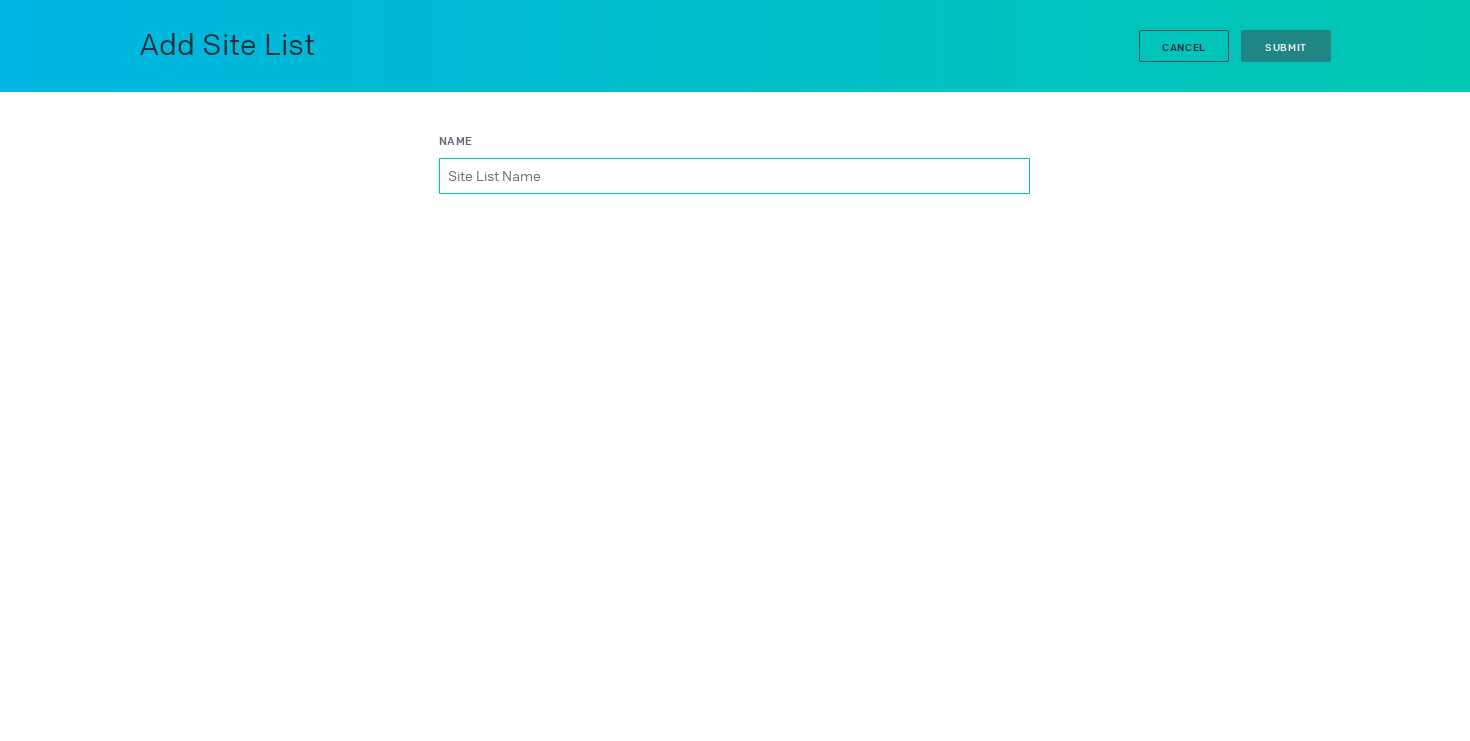 click on "Name" at bounding box center [734, 176] 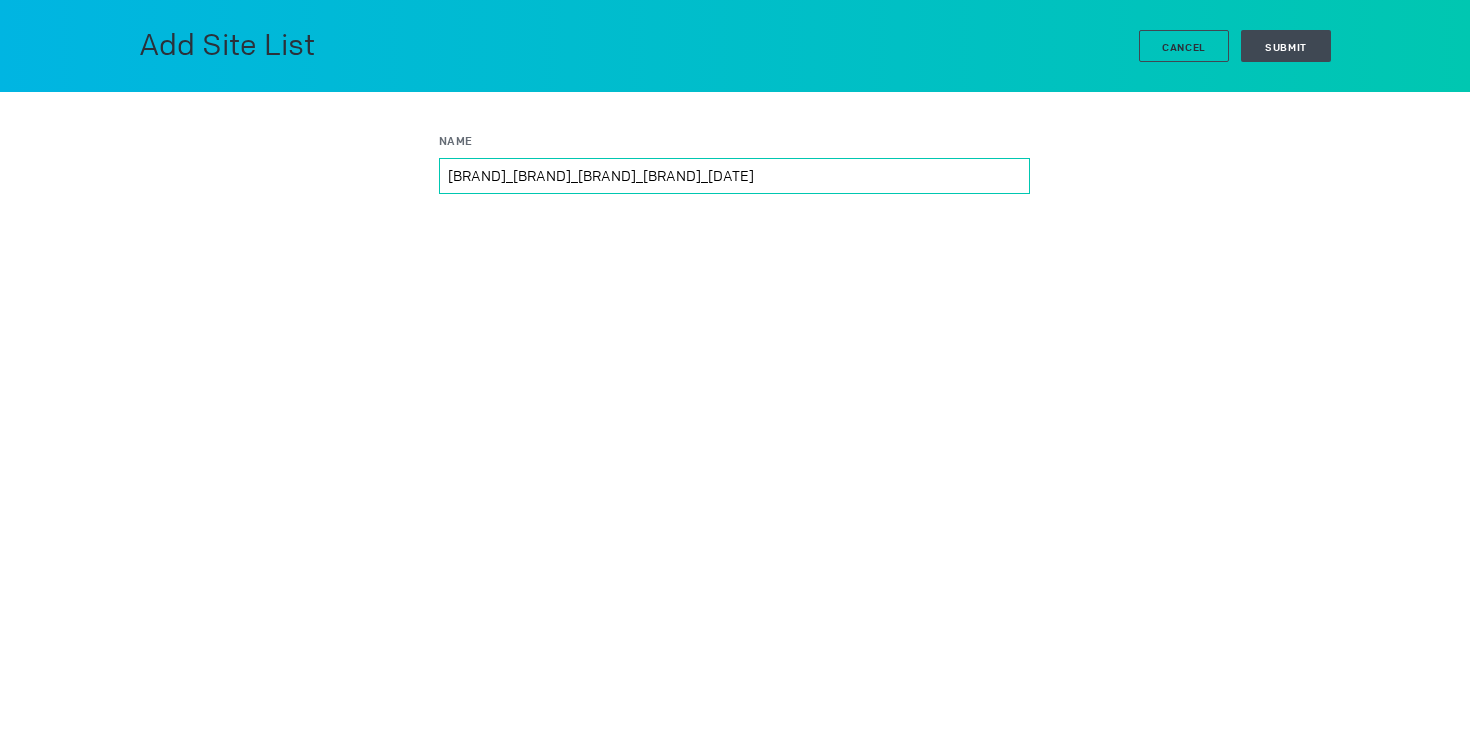 click on "Disney Entertainment_Freeform_Love Thy Nader_Lighthouse_7.7.25" at bounding box center [734, 176] 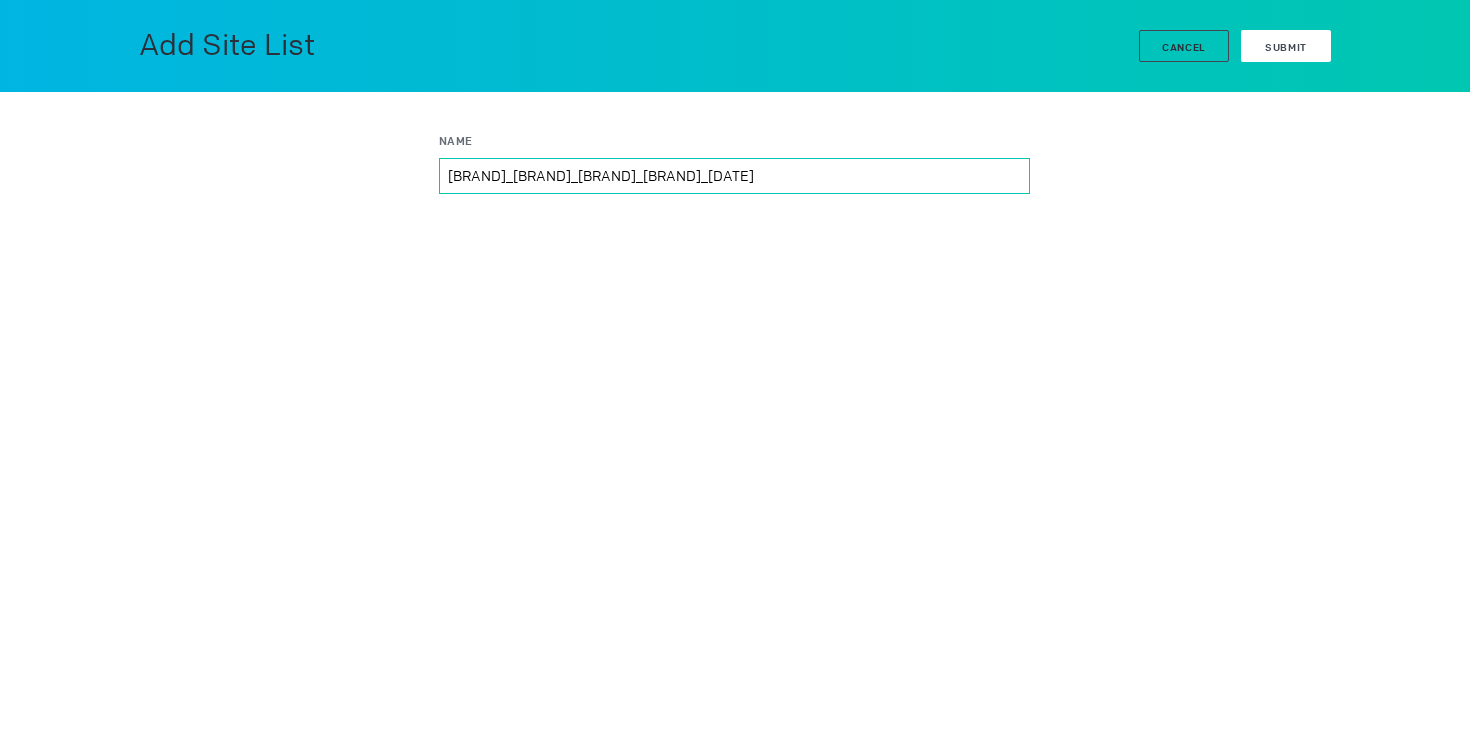 type on "Disney Entertainment_Freeform_Love Thy Nader_Lighthouse_7.7.25" 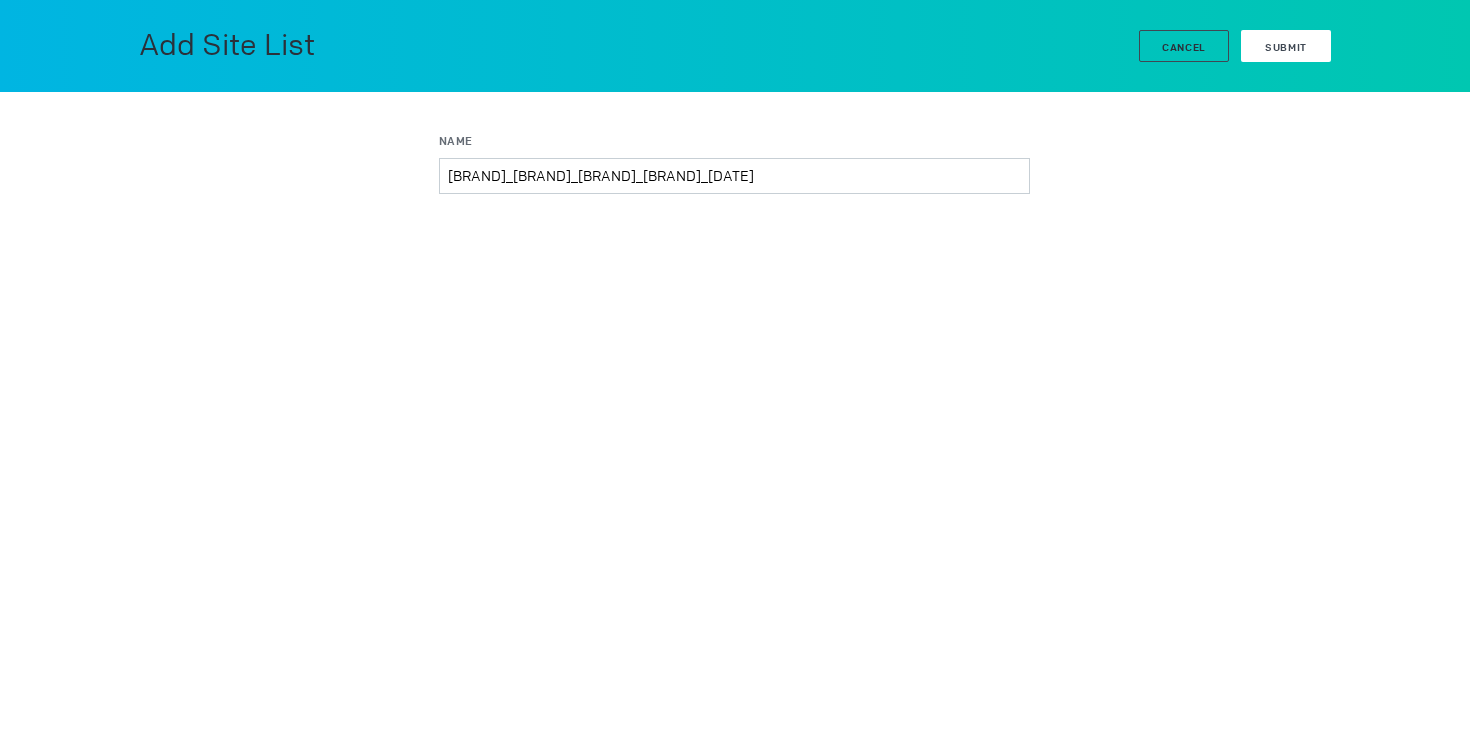 click on "Submit" at bounding box center [1286, 46] 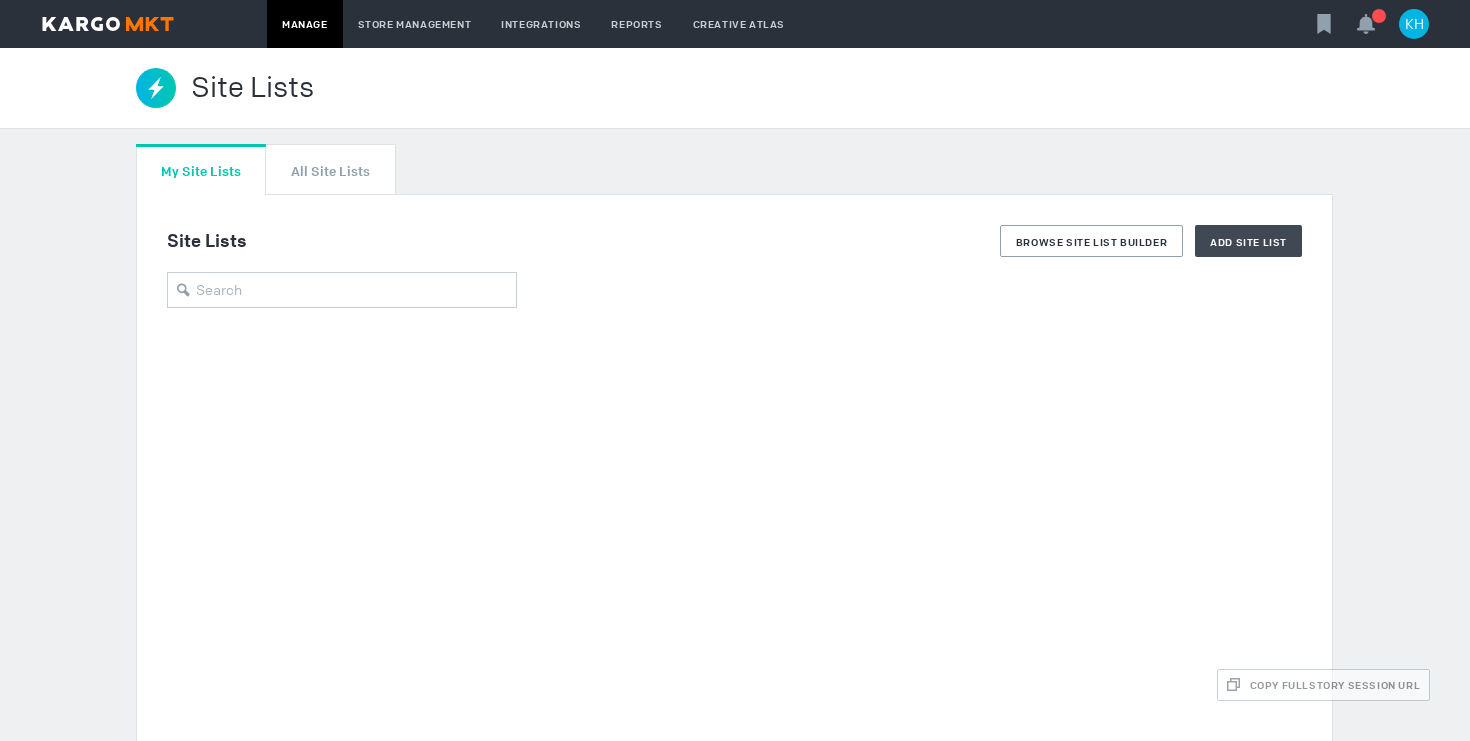 scroll, scrollTop: 0, scrollLeft: 0, axis: both 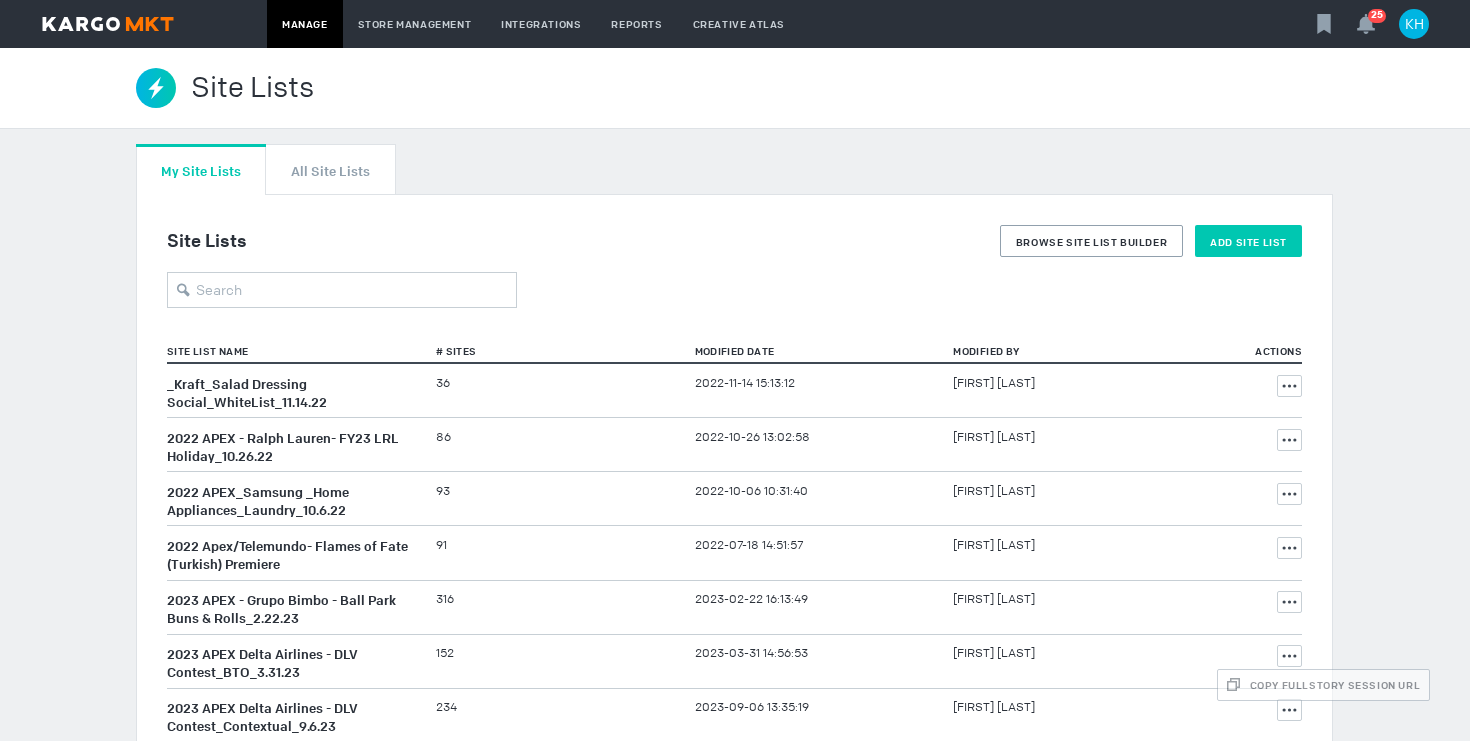 click on "Add Site List" at bounding box center [1248, 242] 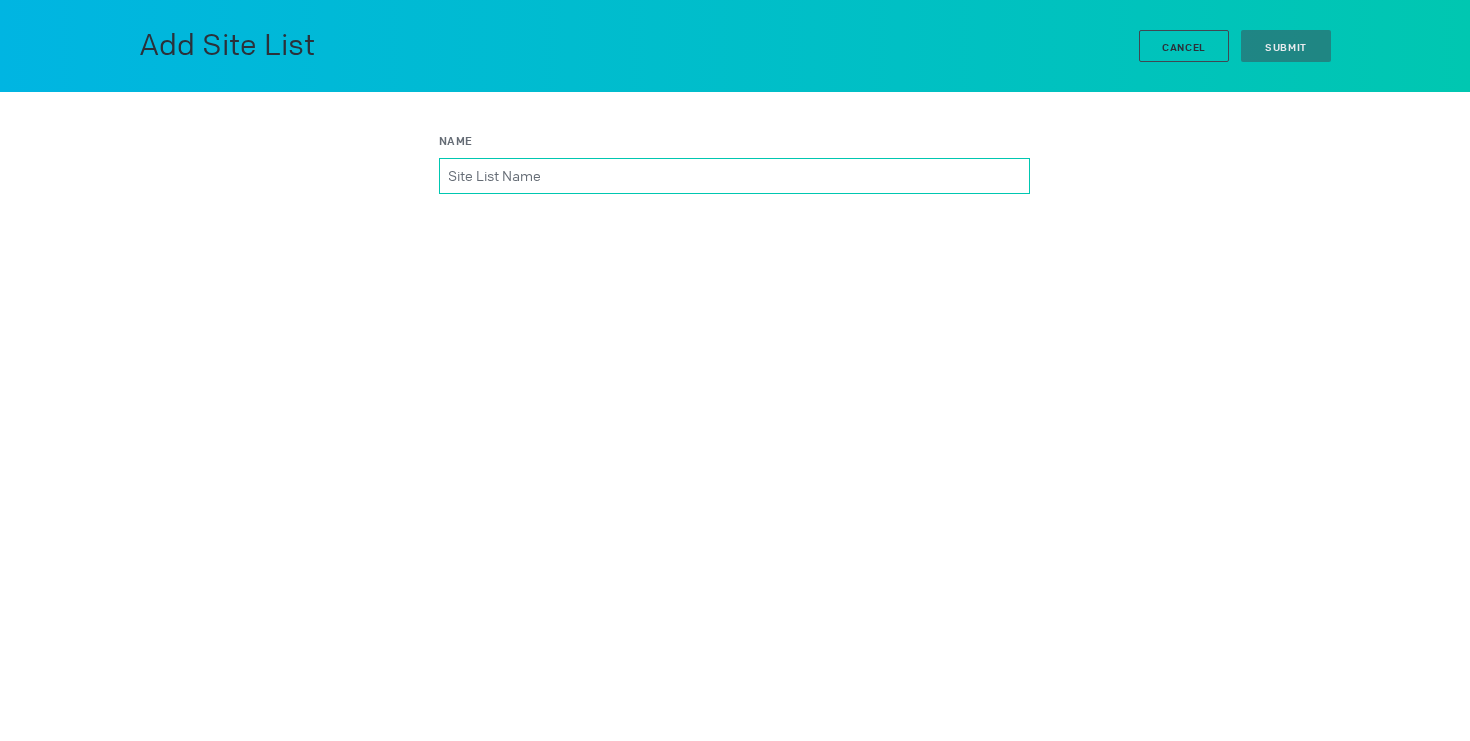 click on "Name" at bounding box center [734, 176] 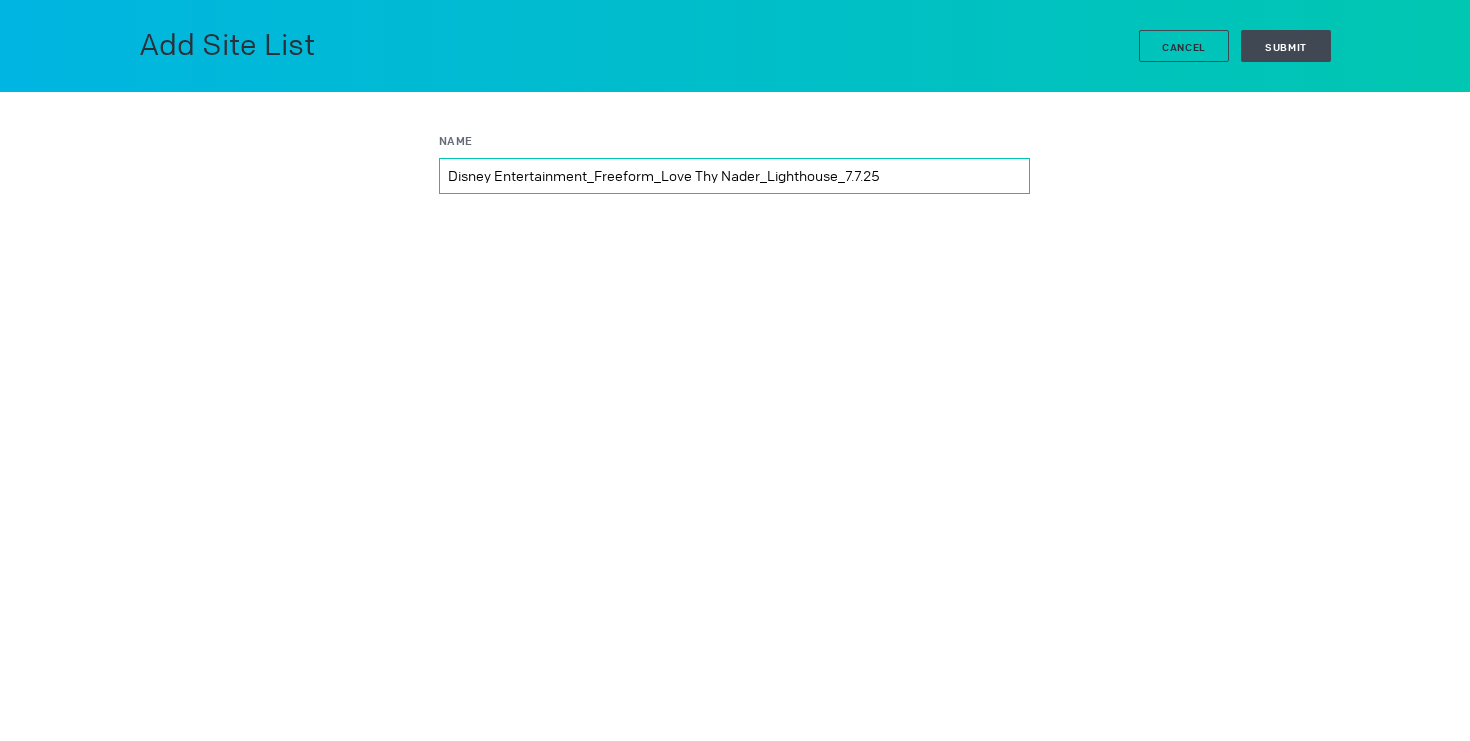 click on "Disney Entertainment_Freeform_Love Thy Nader_Lighthouse_7.7.25" at bounding box center (734, 176) 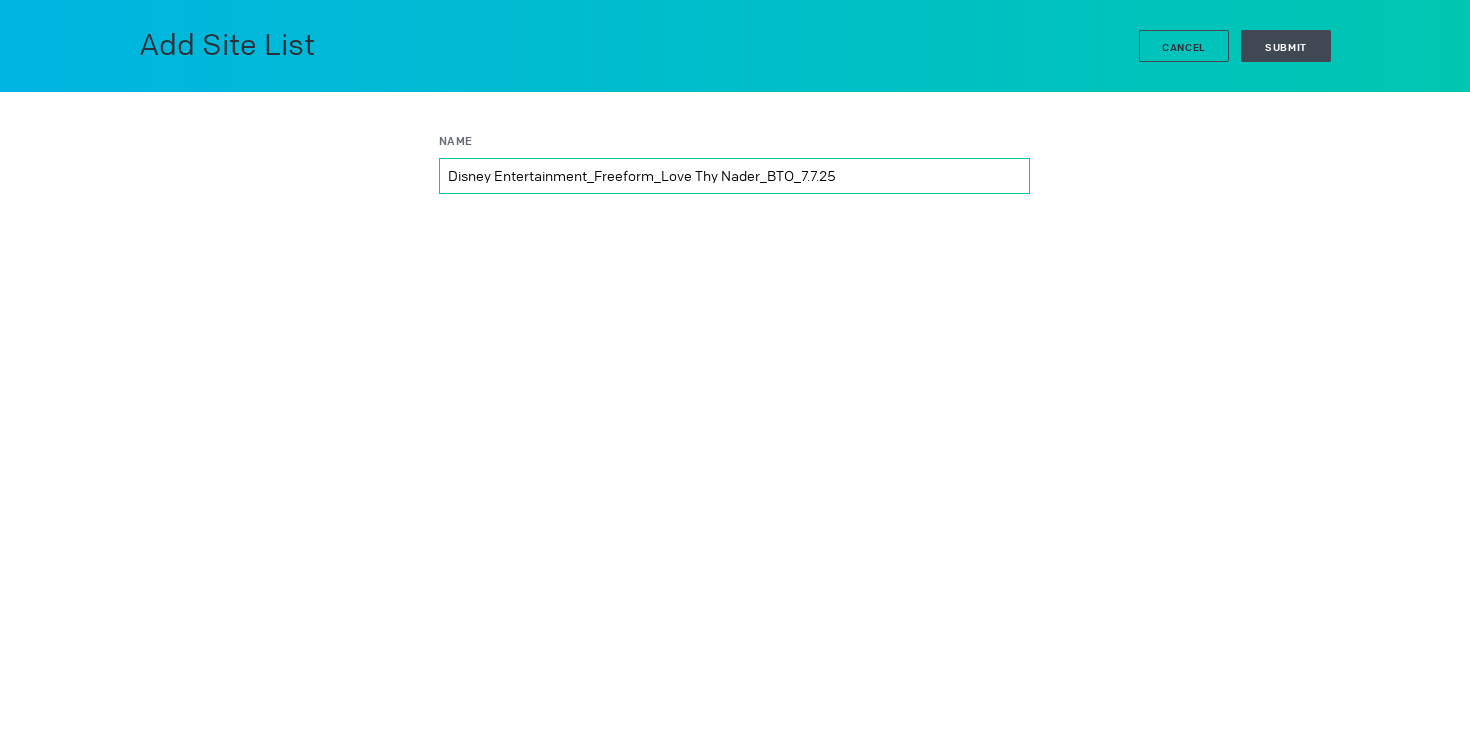 type on "Disney Entertainment_Freeform_Love Thy Nader_BTO_7.7.25" 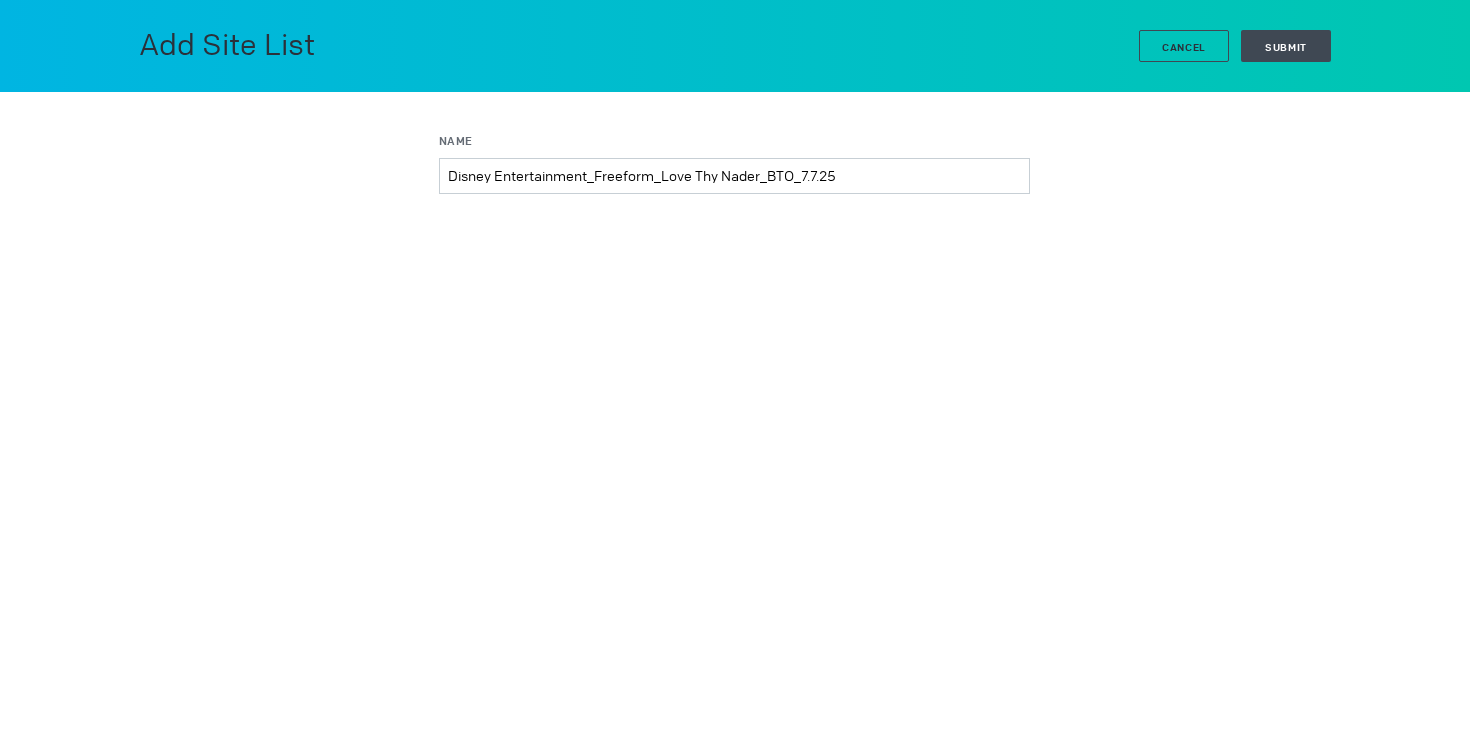 click on "Add Site List Cancel Submit" at bounding box center [735, 46] 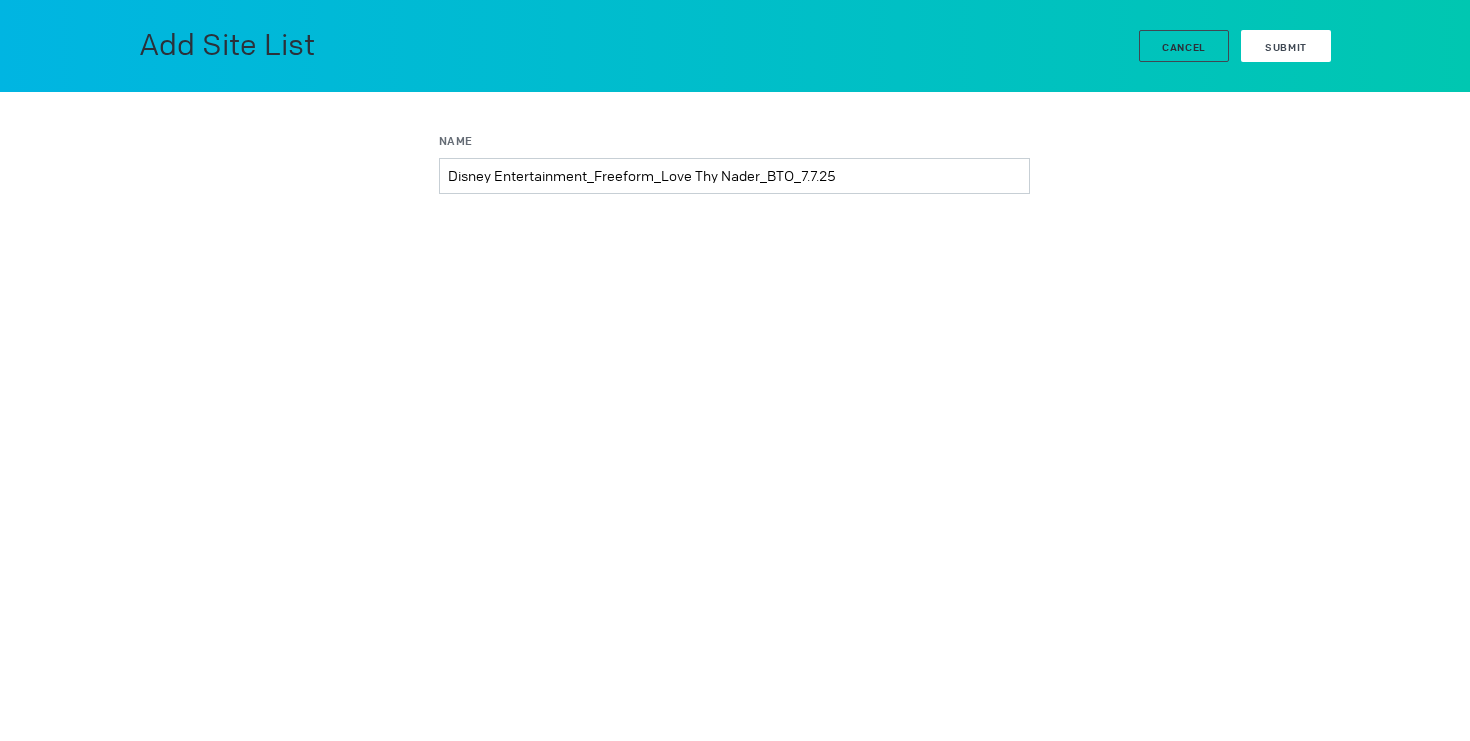 click on "Submit" at bounding box center [1286, 47] 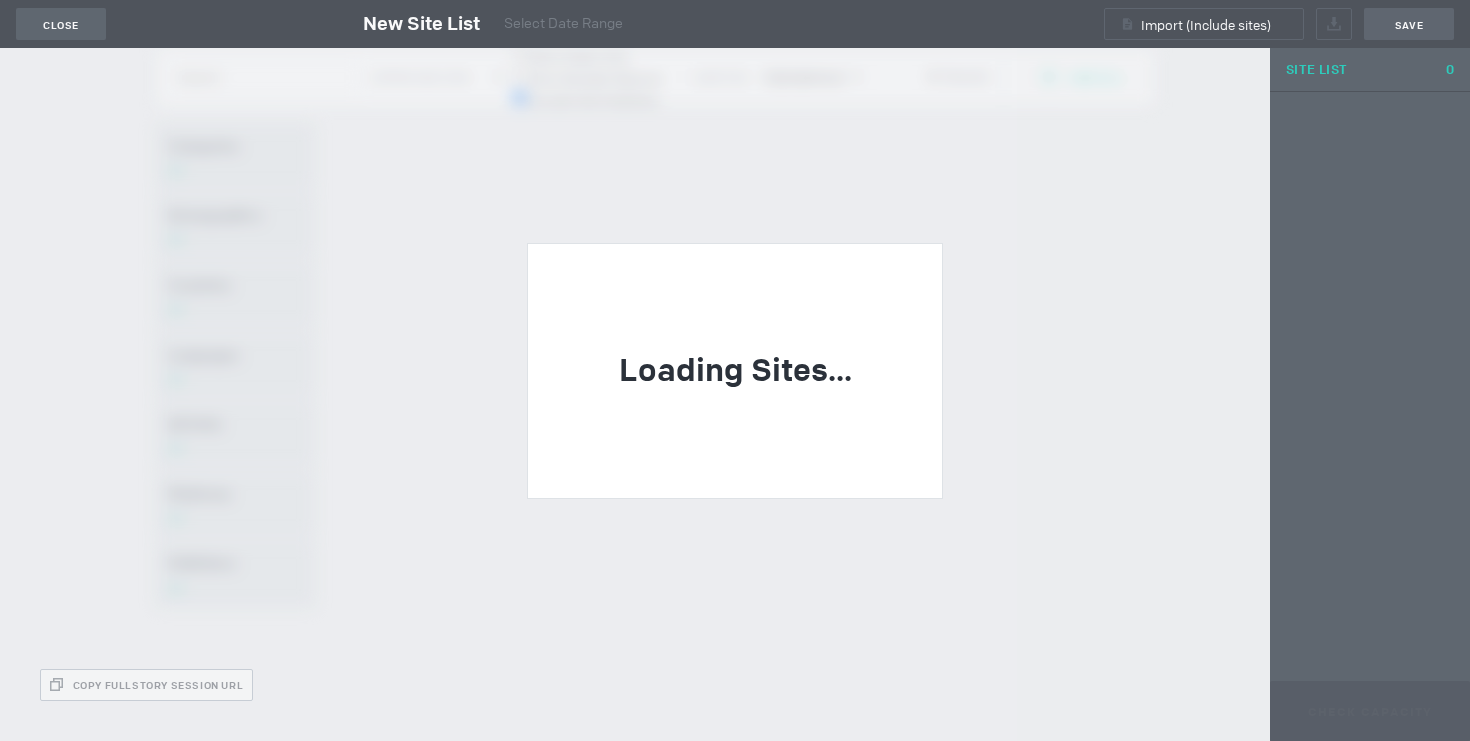 scroll, scrollTop: 0, scrollLeft: 0, axis: both 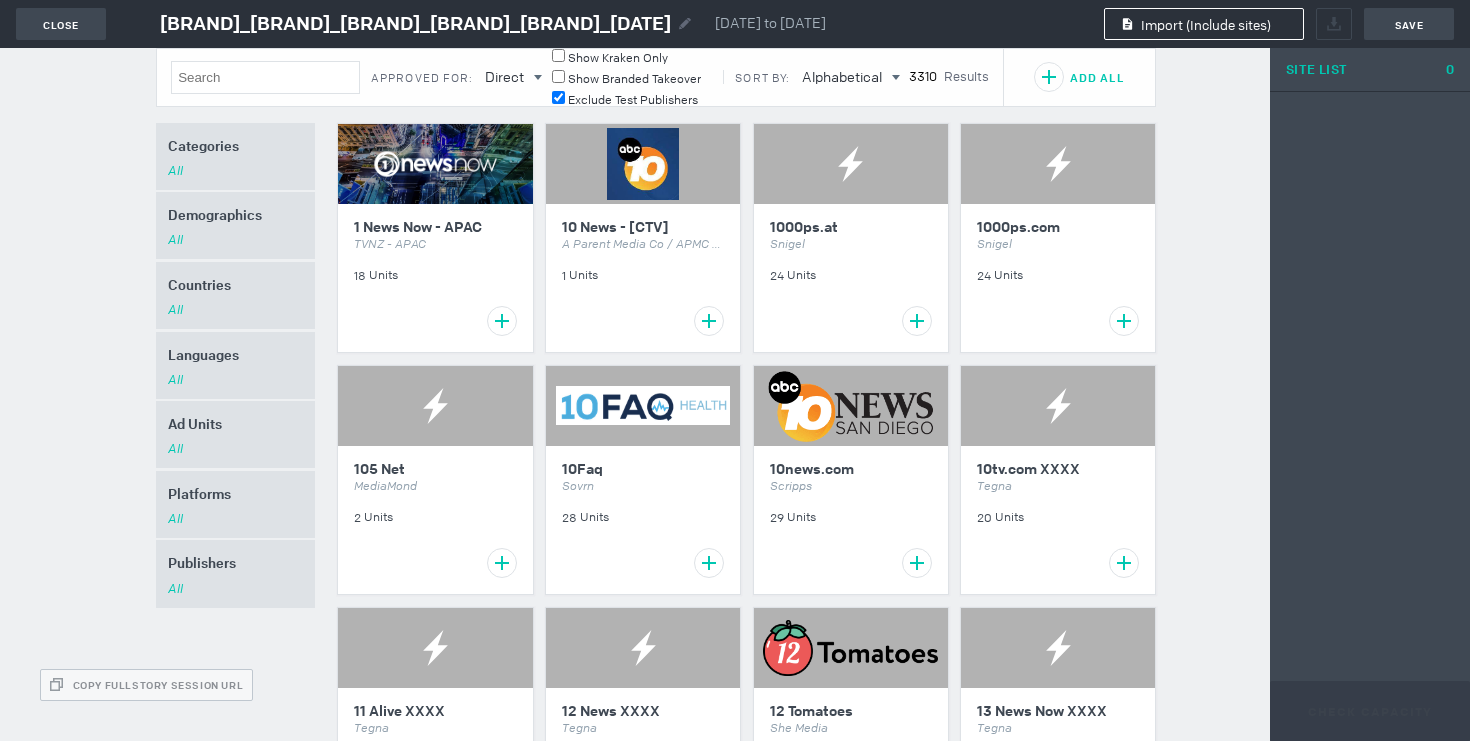 click on "Import (Include sites)" at bounding box center [1204, 24] 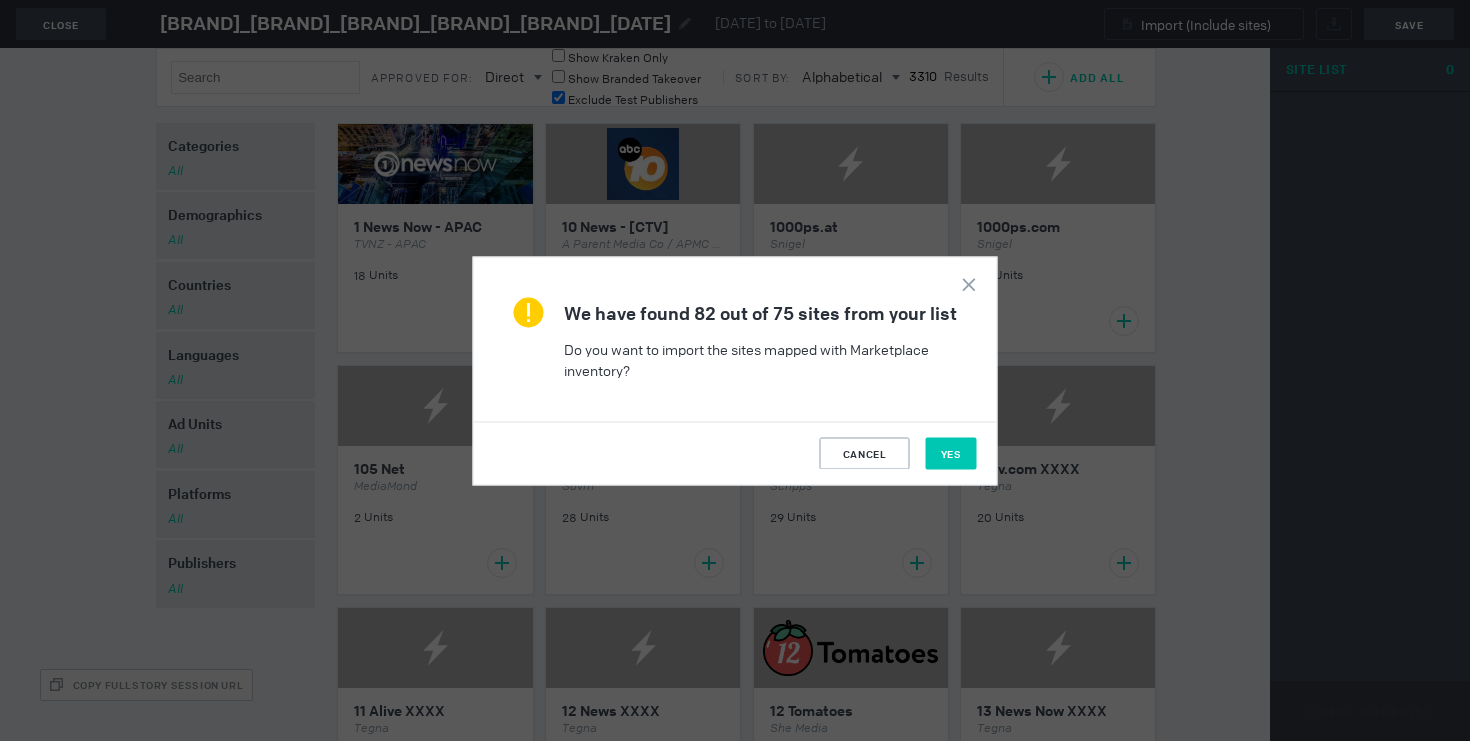 click on "YES" at bounding box center [951, 453] 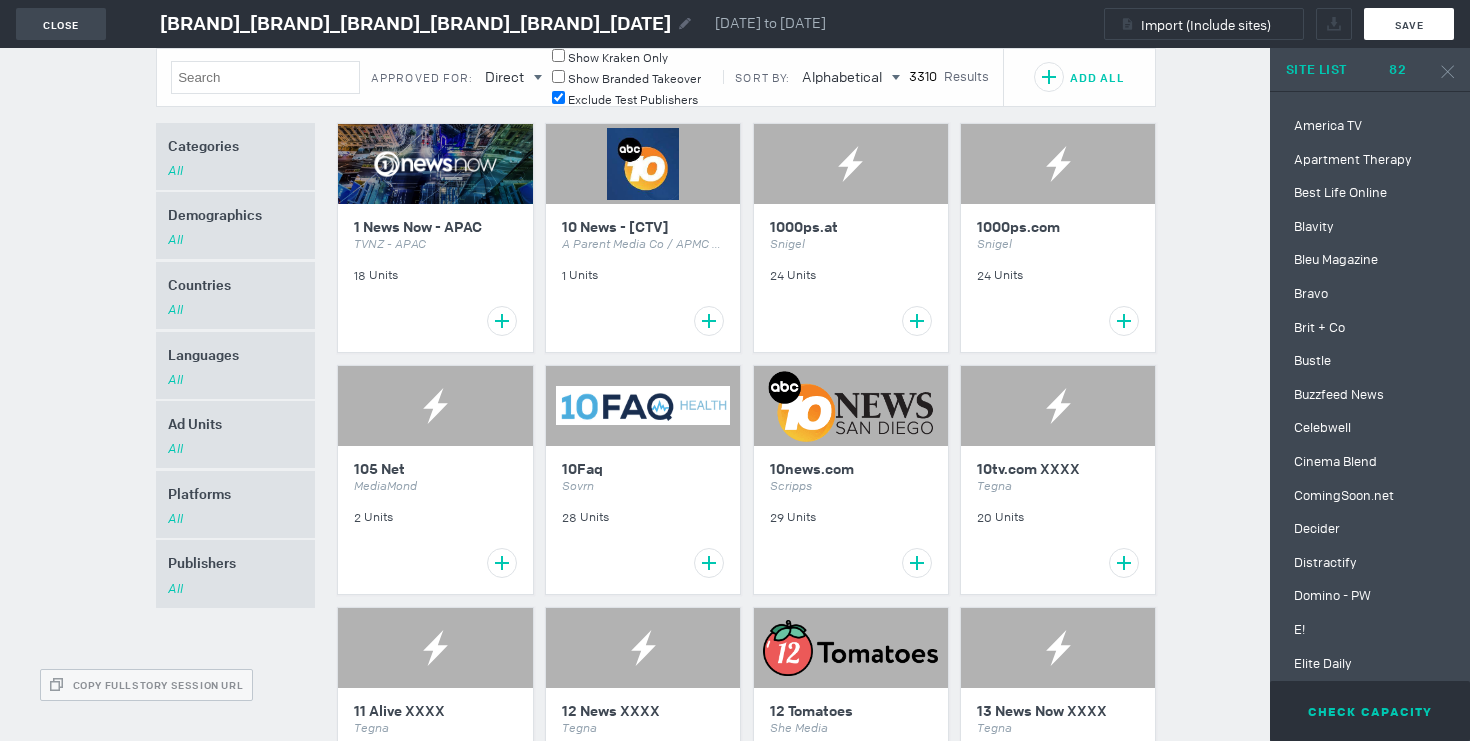 click on "Save" at bounding box center (1409, 24) 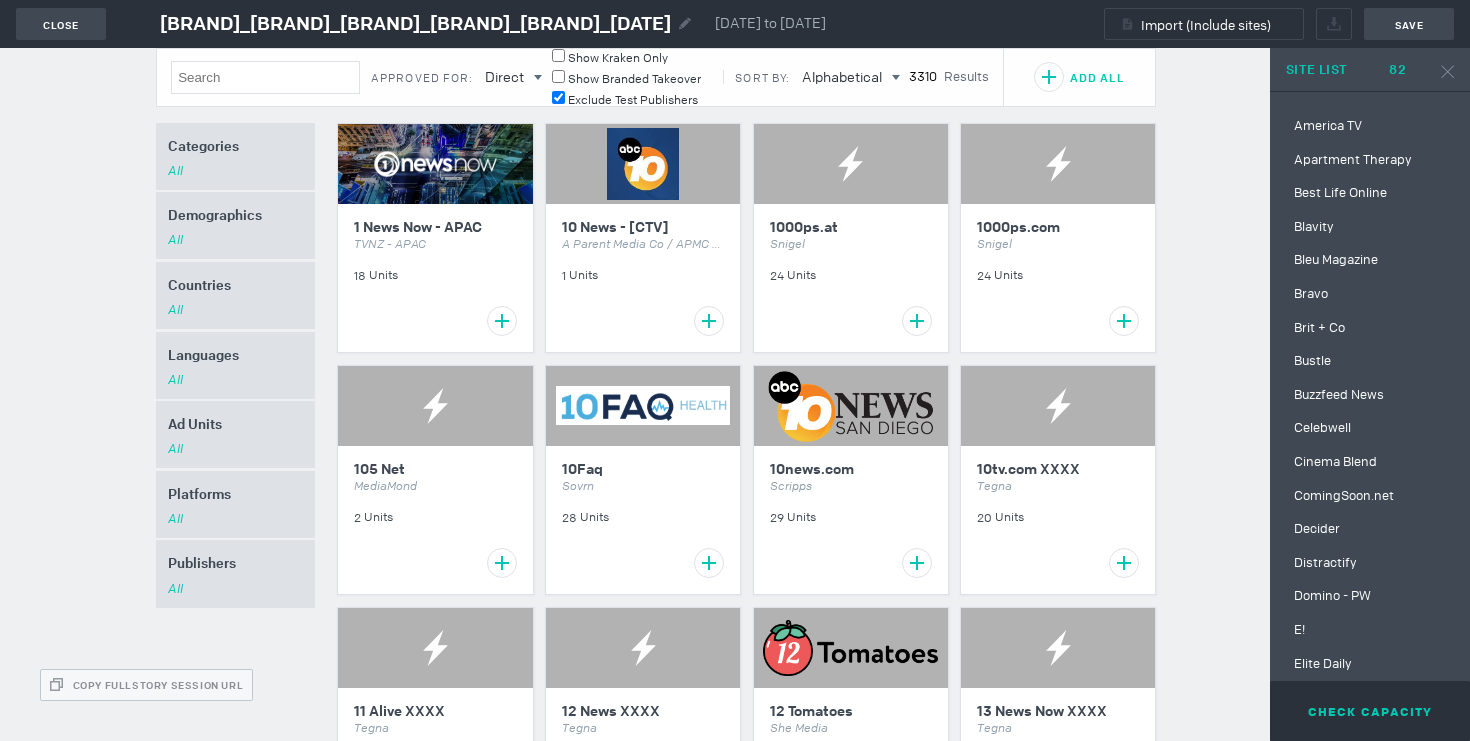 click on "Disney Entertainment_Freeform_Love Thy Nader_Lighthouse_7.7.25" at bounding box center [415, 24] 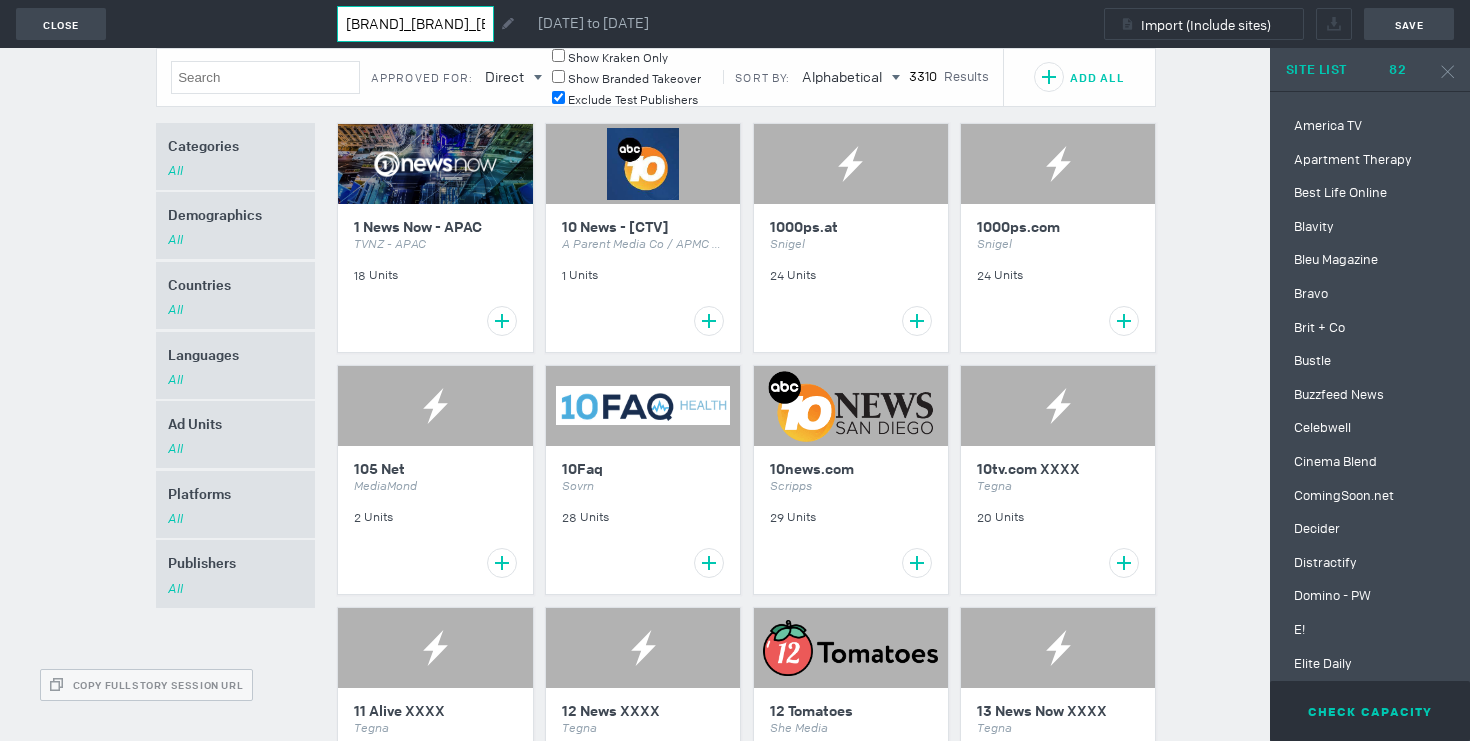 click on "Disney Entertainment_Freeform_Love Thy Nader_Lighthouse_7.7.25" at bounding box center [415, 24] 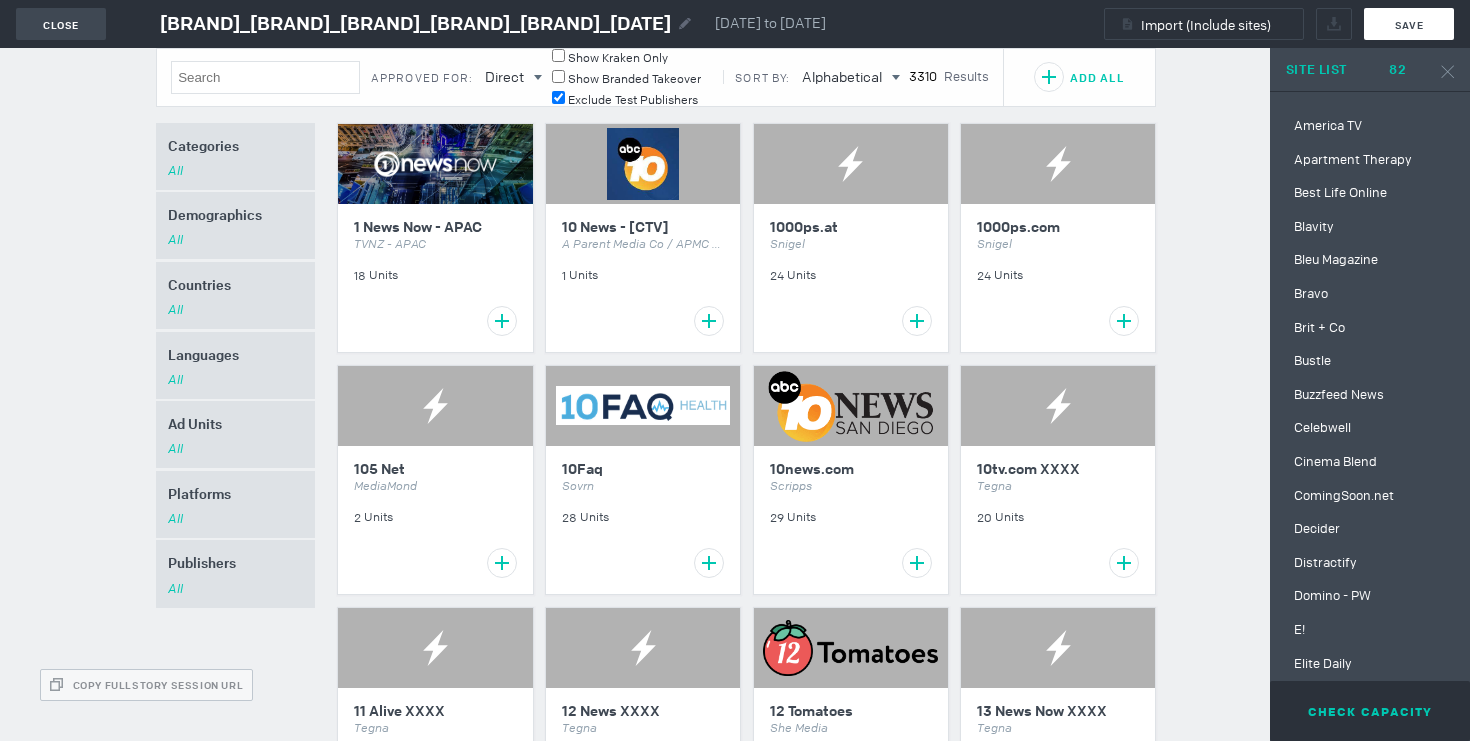click on "Save" at bounding box center (1409, 24) 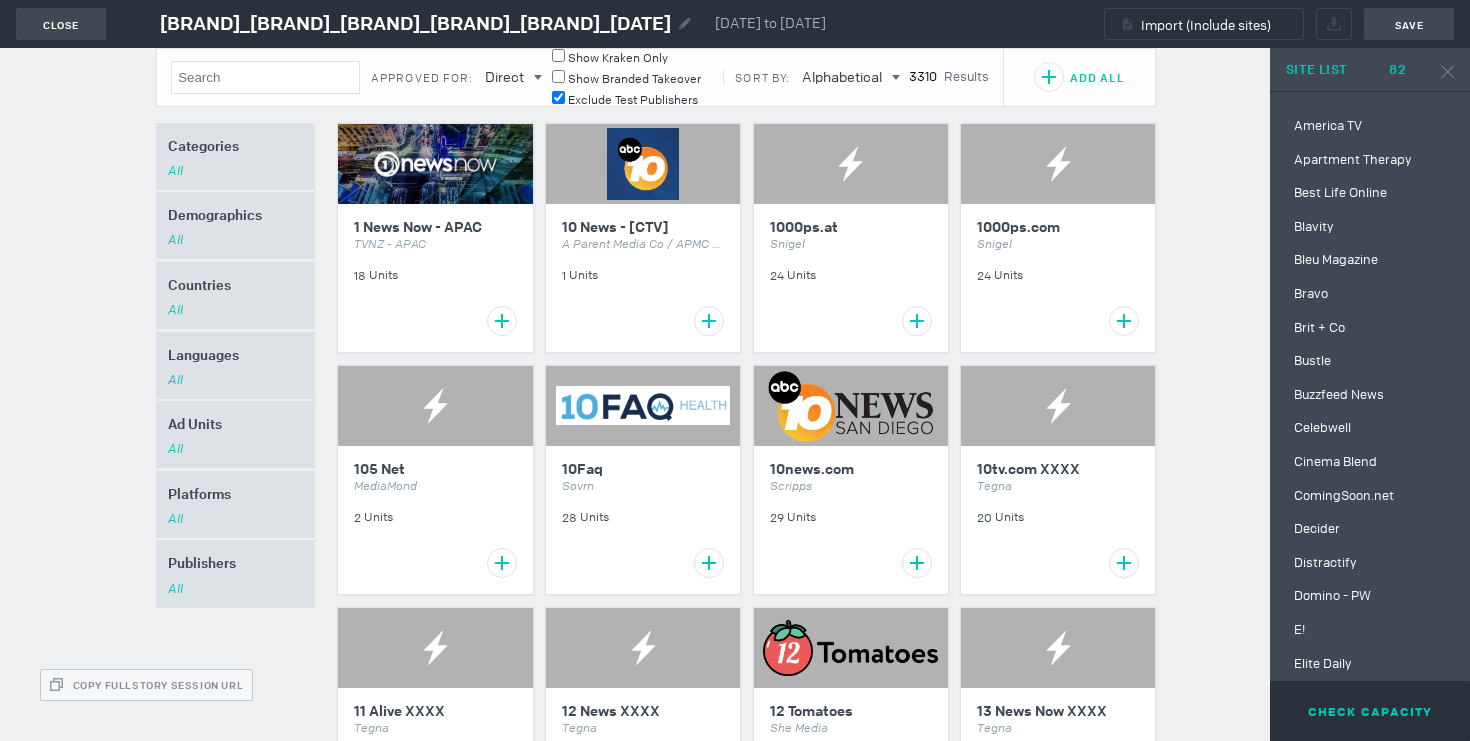 click on "Close Invalid Name Disney Entertainment_Freeform_Love Thy Nader_Lighthouse_7.7.25   Disney Entertainment_Freeform_Love Thy Nader_Lighthouse_7.7.25 Jul 07, 2025 to Sep 05, 2025        Import (Include sites)     Save   Approved For: Direct Direct PMP Show Kraken Only Show Branded Takeover Exclude Test Publishers Sort By: Alphabetical Pub Preferred Alphabetical Recently Added Selected 3310   Results   Add All Categories All Filter by Primary Related All Arts & Entertainment Automotive Business Family & Parenting Health & Fitness Food & Drink Hobbies & Interests Home & Garden Law, Gov't & Politics News Personal Finance Pets Sports Style & Fashion Technology & Computing Travel Shopping Books & Literature Celebrity Fan/Gossip Fine Art Humor Movies Music Television Auto Parts Auto Repair Buying/Selling Cars Car Culture Certified Pre-Owned Convertible Coupe Crossover Diesel Electric Vehicle Hatchback Hybrid Luxury MiniVan Motorcycles Off-Road Vehicles Performance Vehicles Pickup Road-Side Assistance Sedan Wagon Vegan" at bounding box center (735, 370) 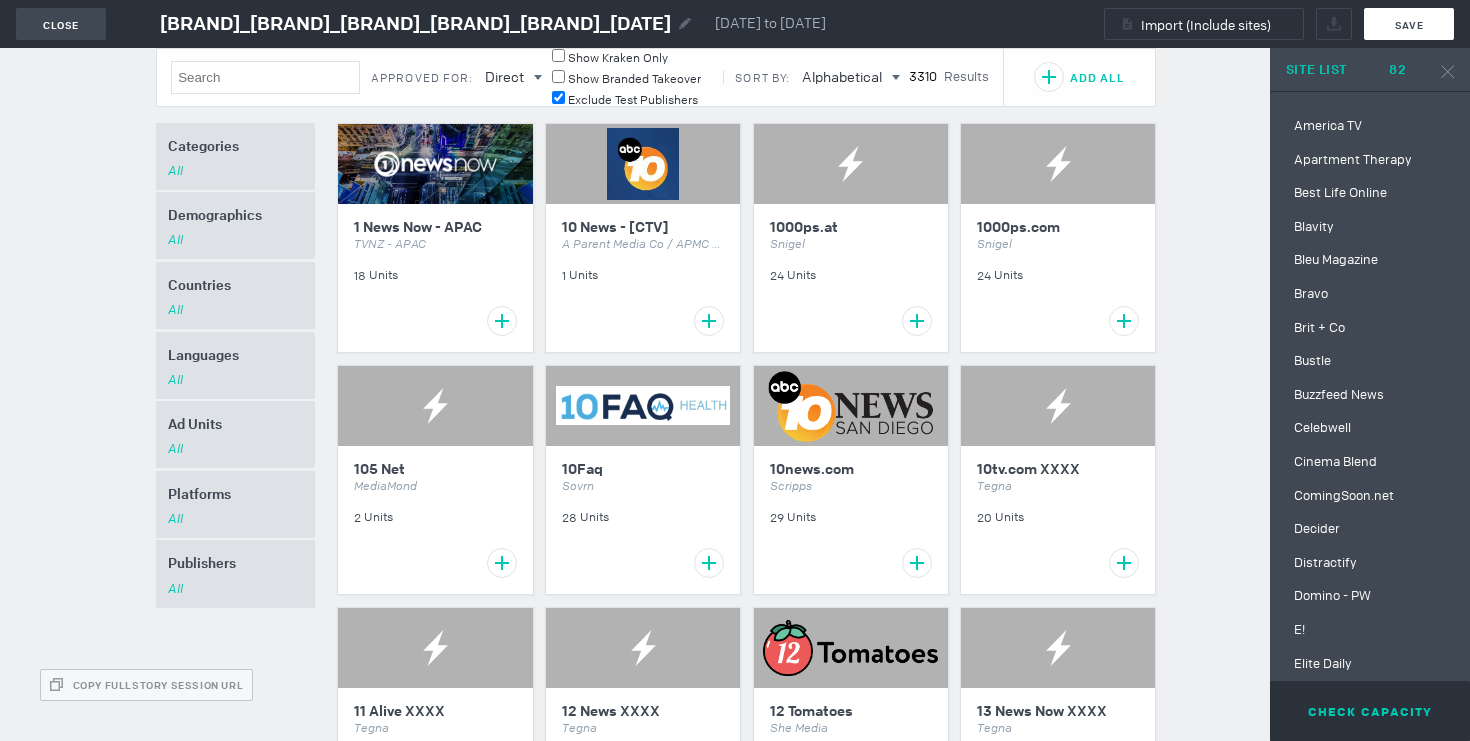 click on "Save" at bounding box center (1409, 25) 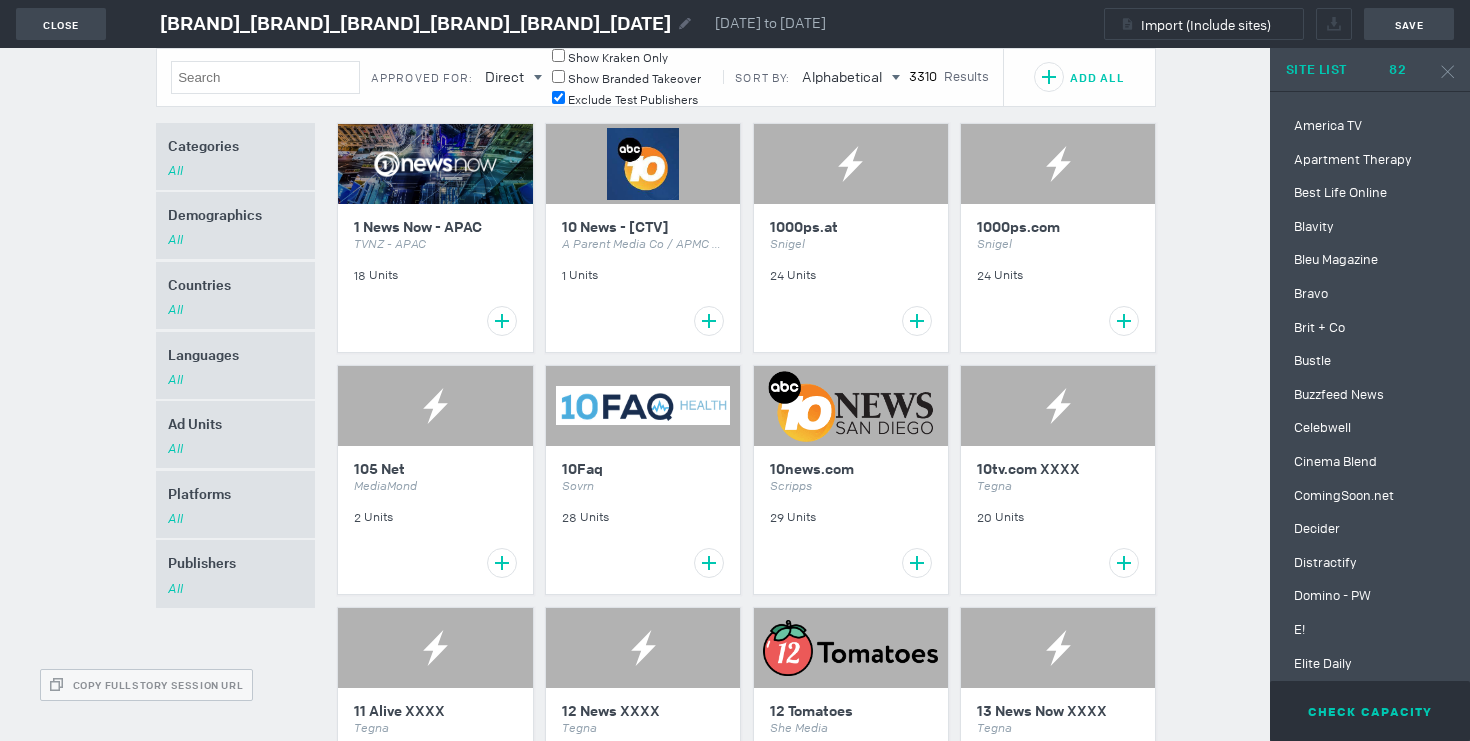 click on "Disney Entertainment_Freeform_Love Thy Nader_Lighthouse_7.7.25" at bounding box center (415, 24) 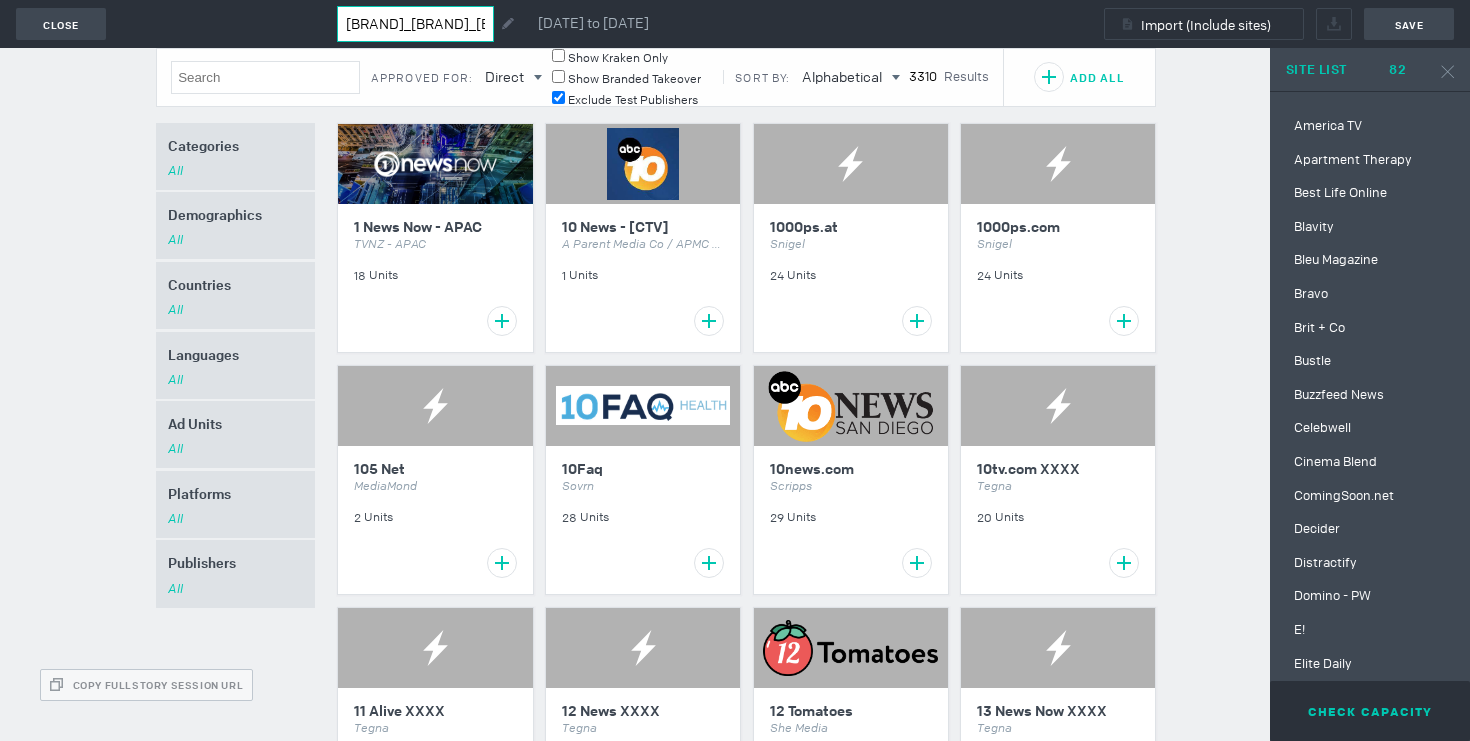 click on "Disney Entertainment_Freeform_Love Thy Nader_Lighthouse_7.7.25" at bounding box center [415, 24] 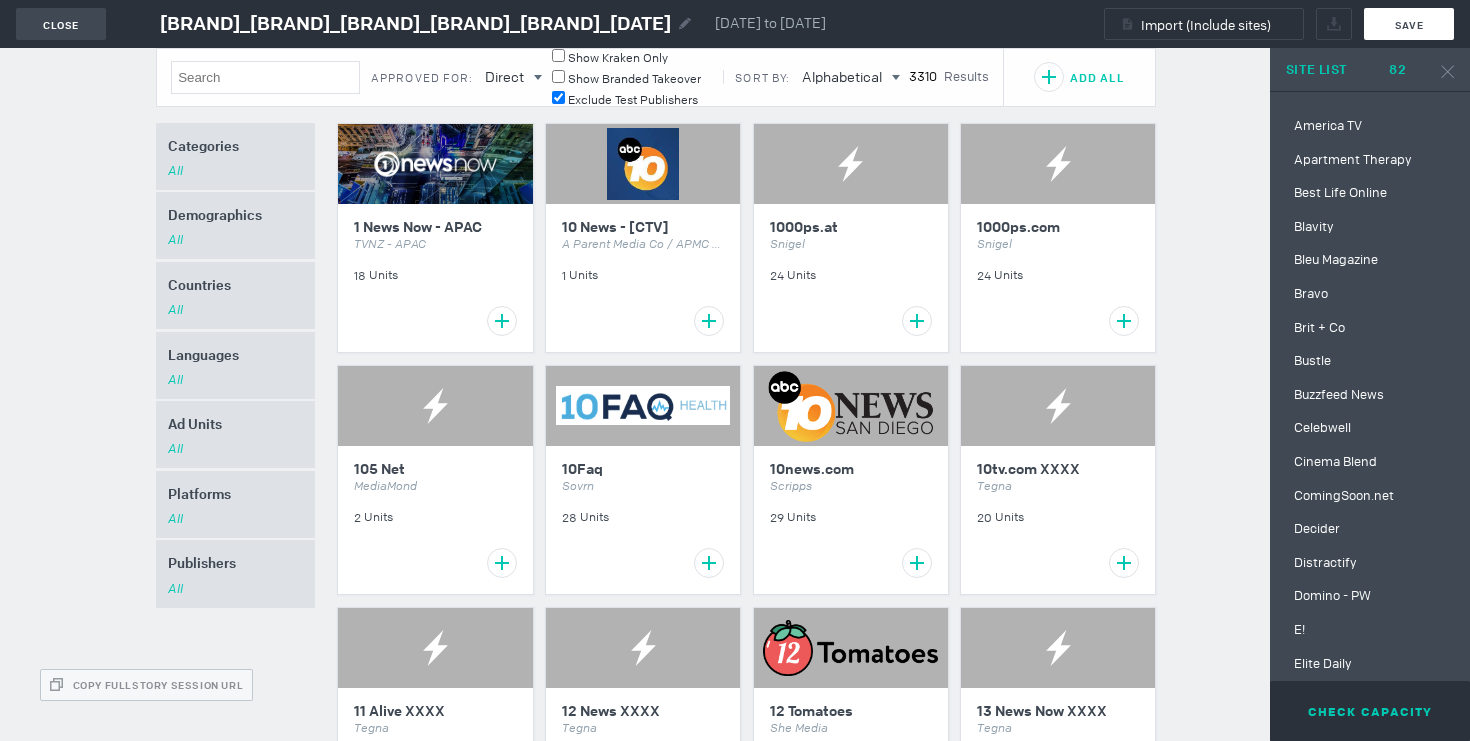 click on "Save" at bounding box center (1409, 24) 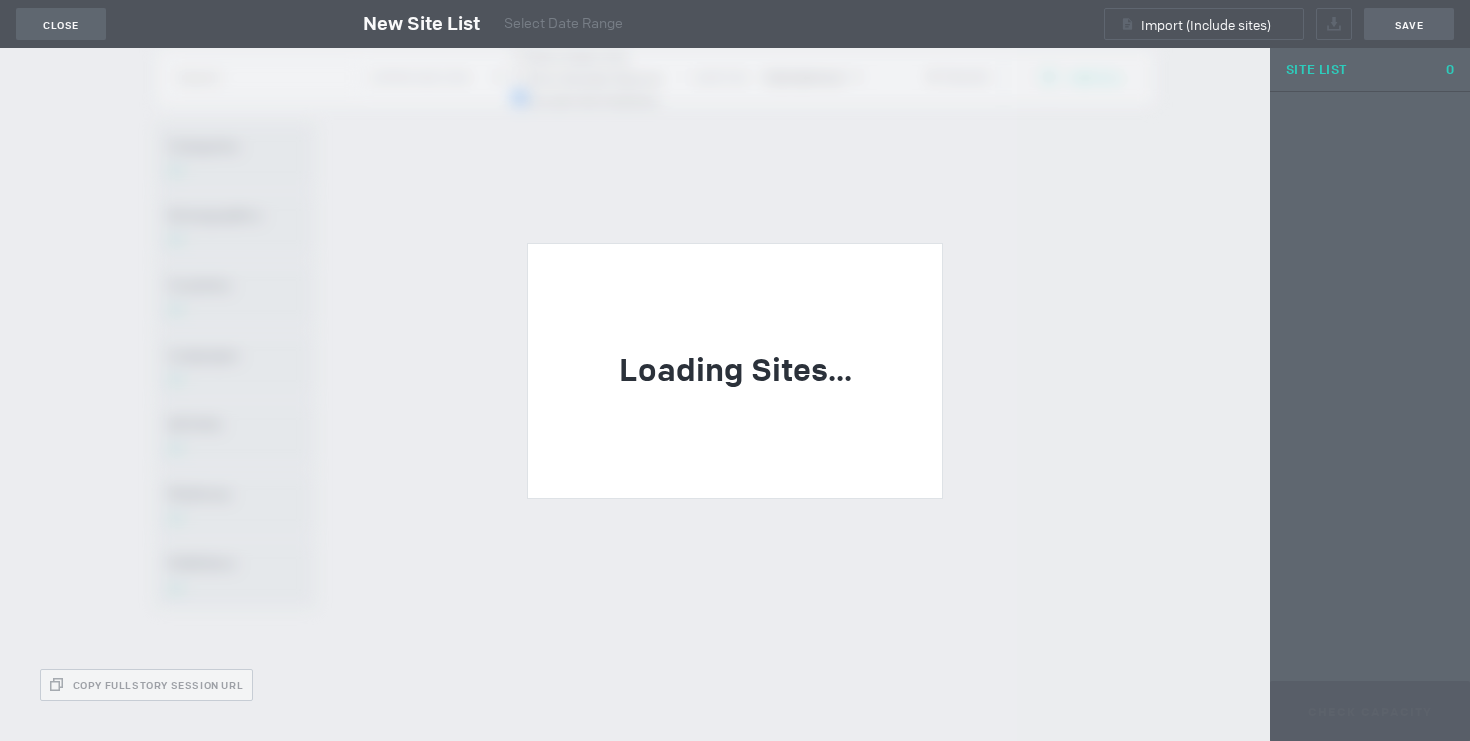 scroll, scrollTop: 0, scrollLeft: 0, axis: both 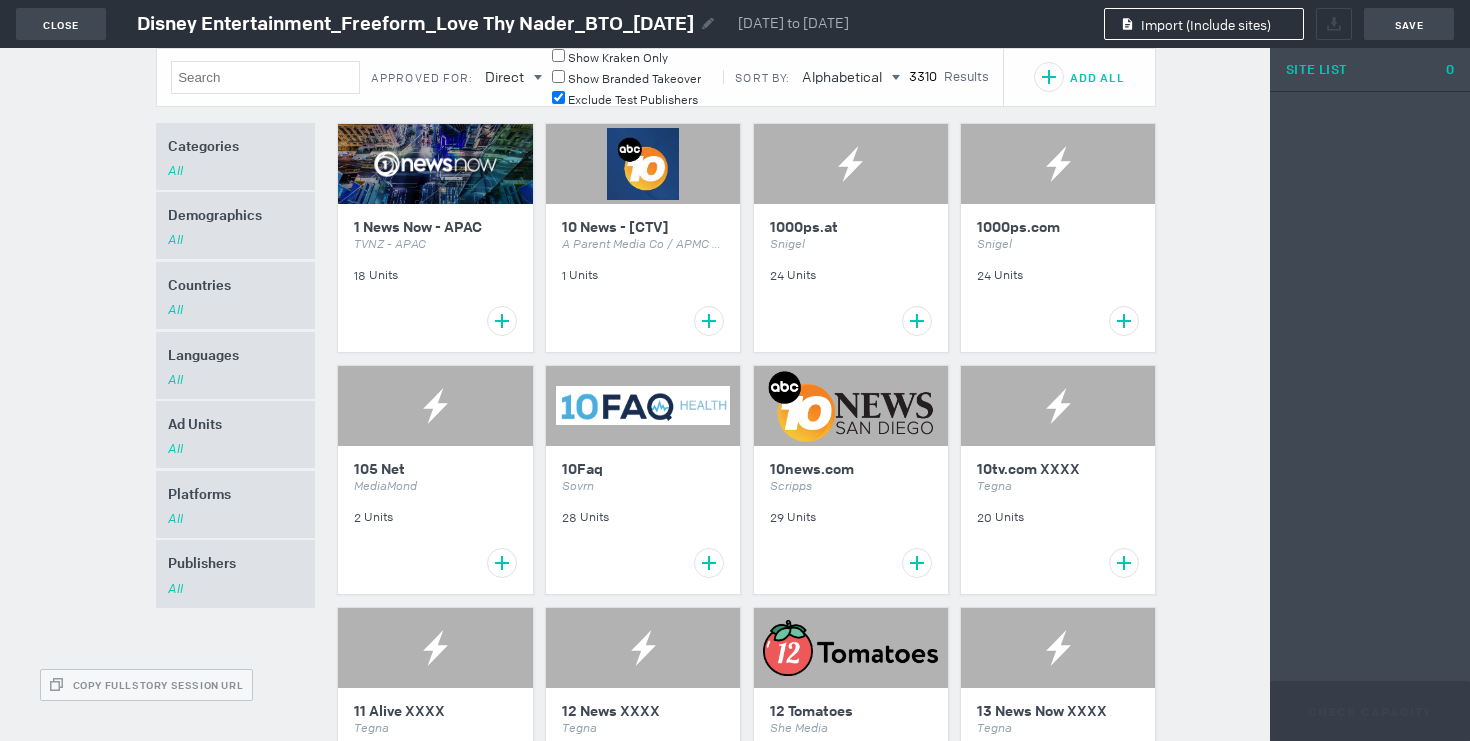 click on "Import (Include sites)" at bounding box center (1206, 24) 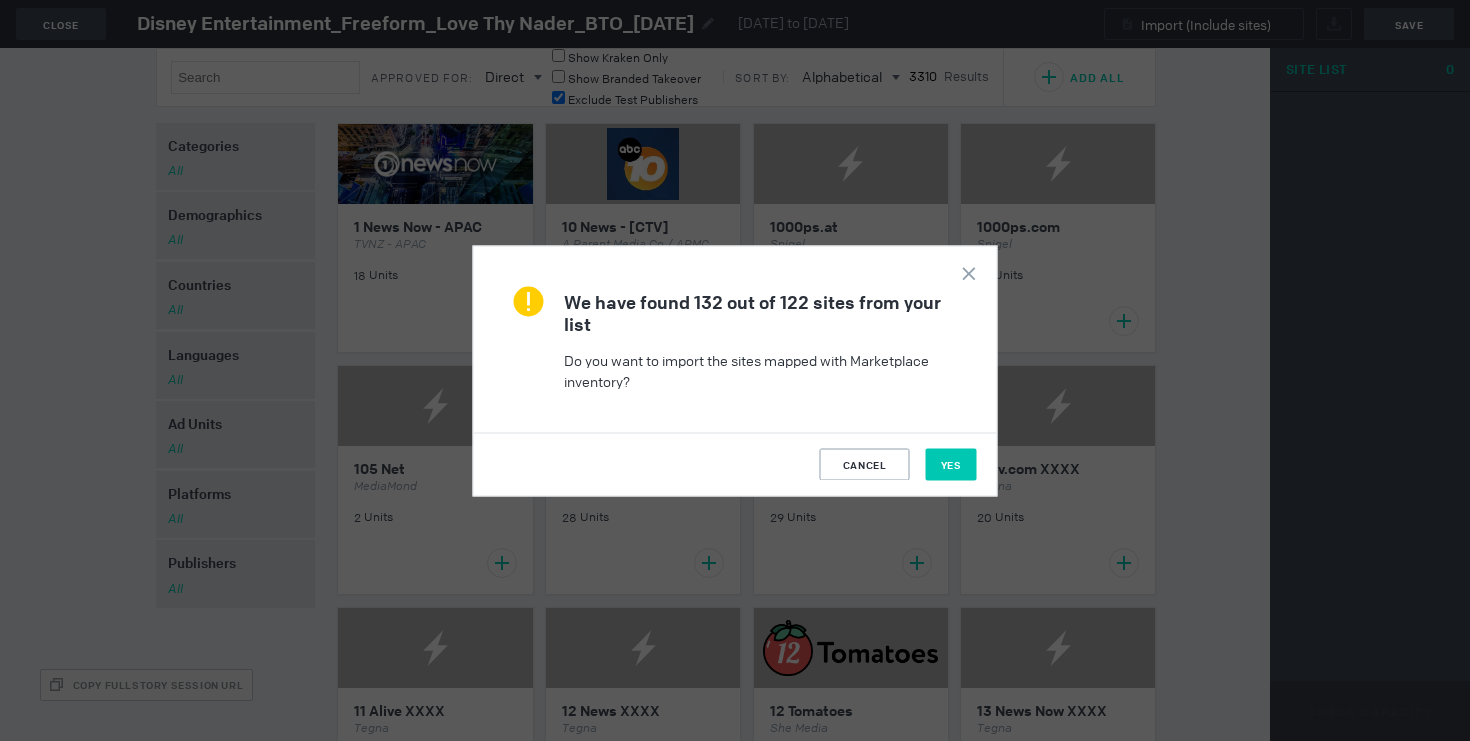click on "YES" at bounding box center [951, 464] 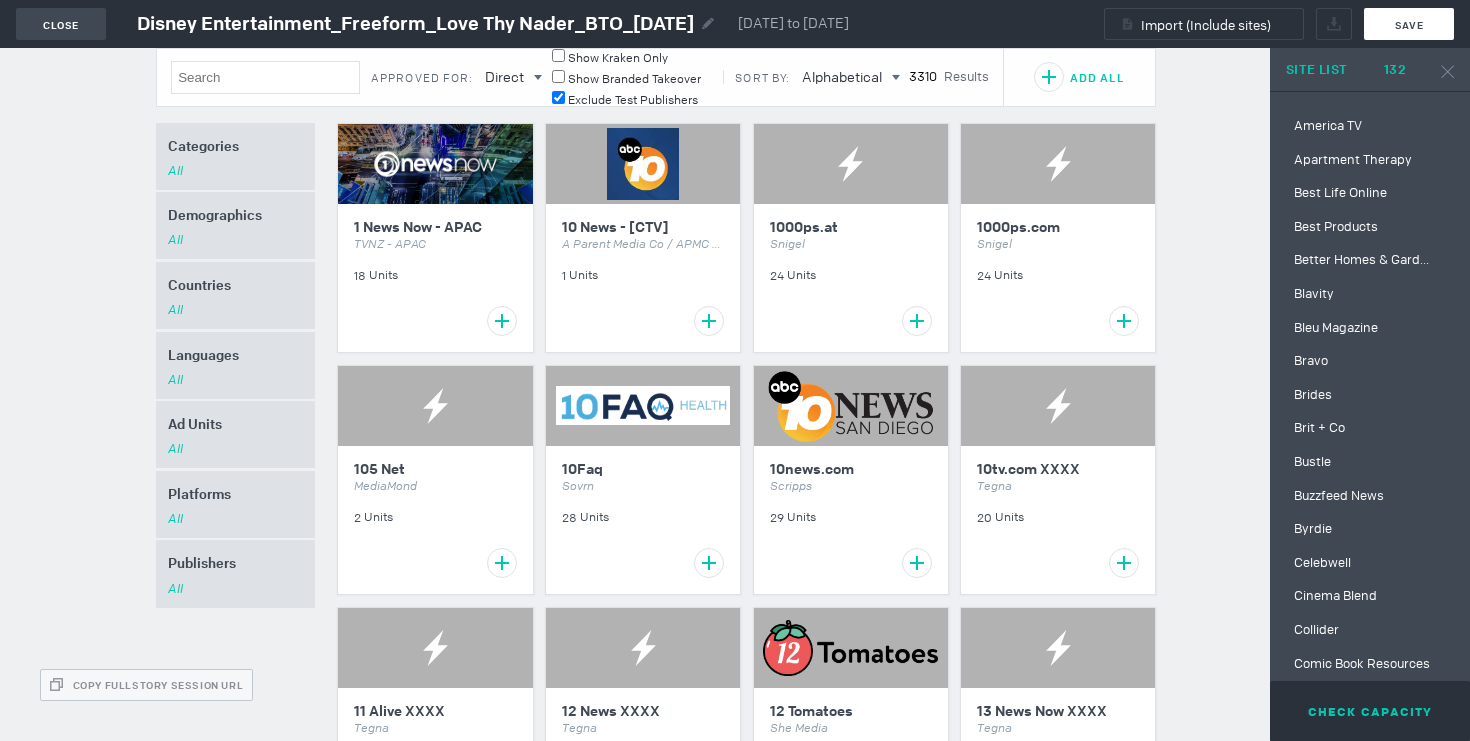 click on "Save" at bounding box center [1409, 24] 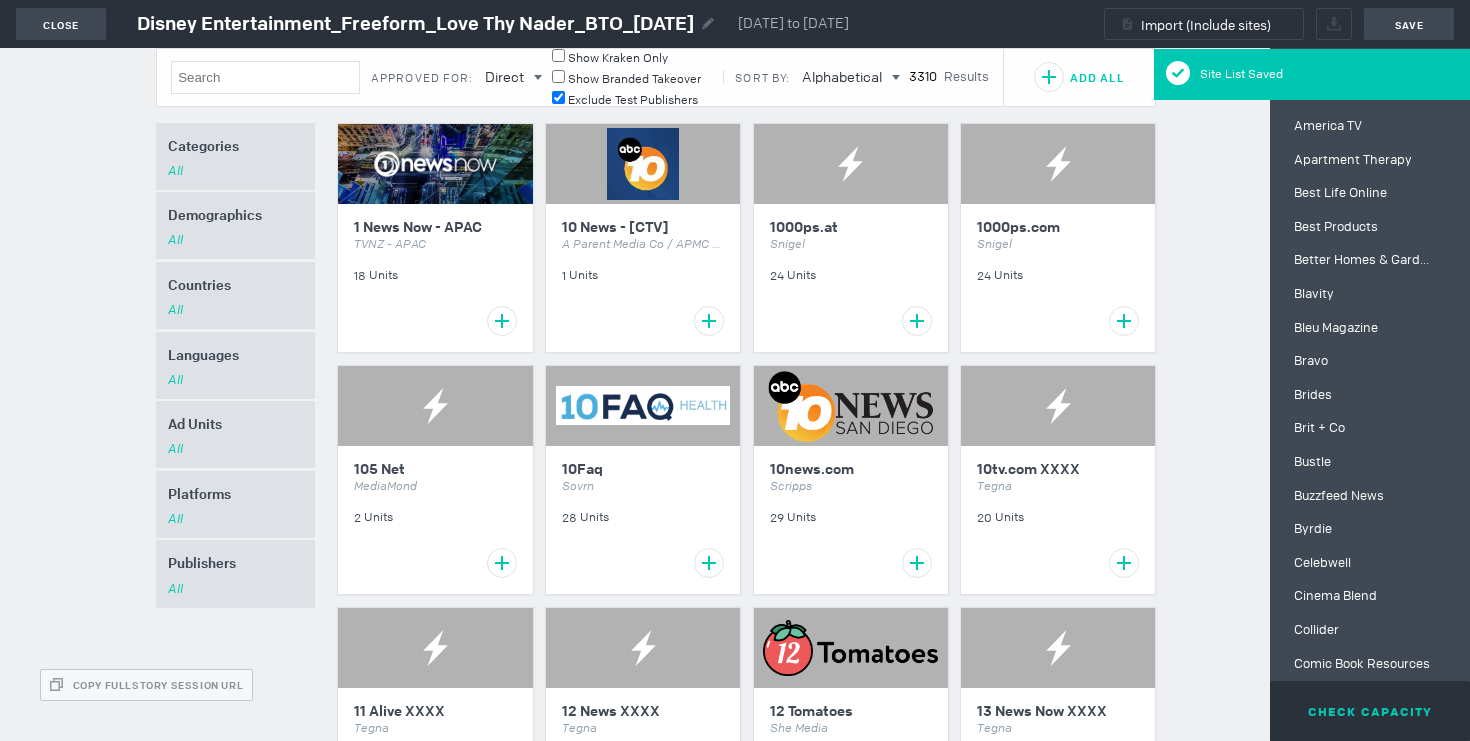 click on "Disney Entertainment_Freeform_Love Thy Nader_BTO_7.7.25" at bounding box center [415, 24] 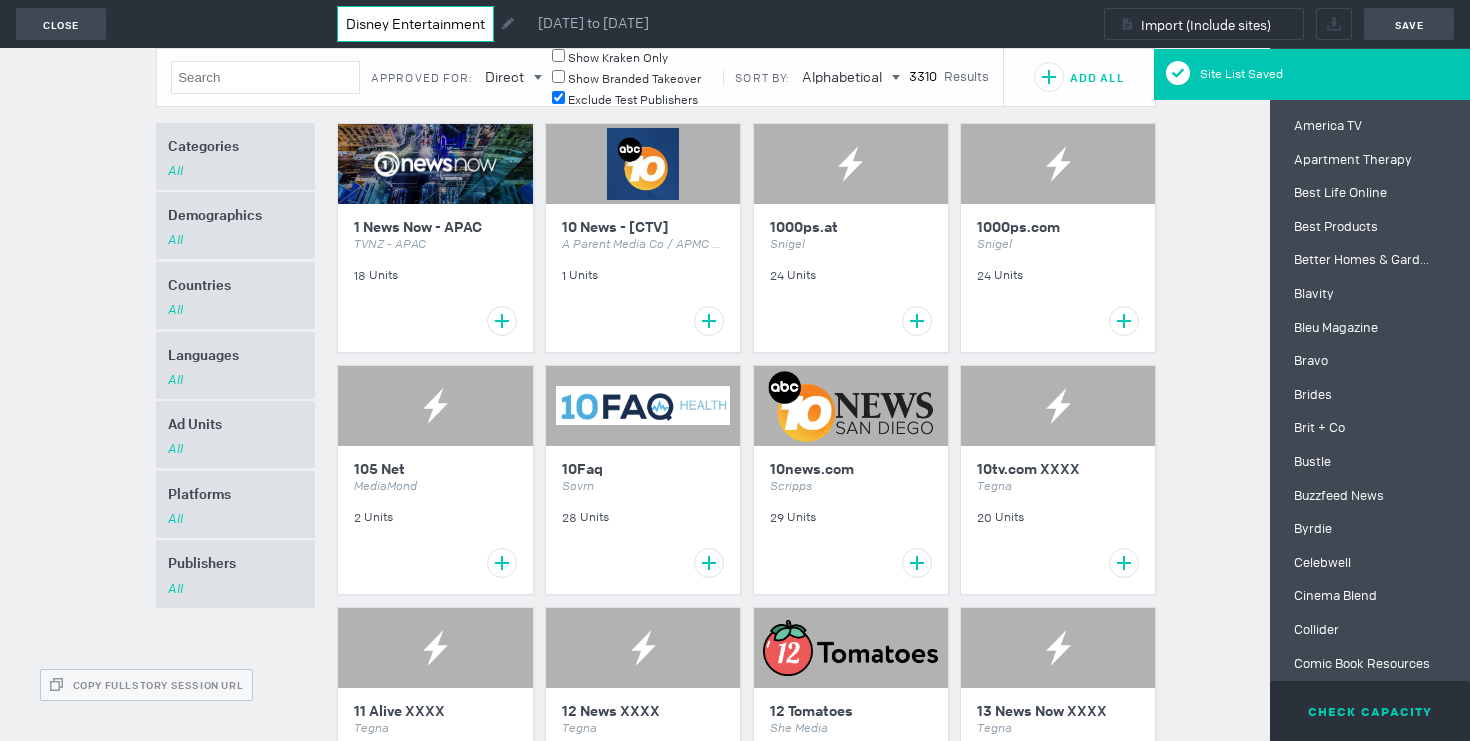 click on "Disney Entertainment_Freeform_Love Thy Nader_BTO_7.7.25" at bounding box center [415, 24] 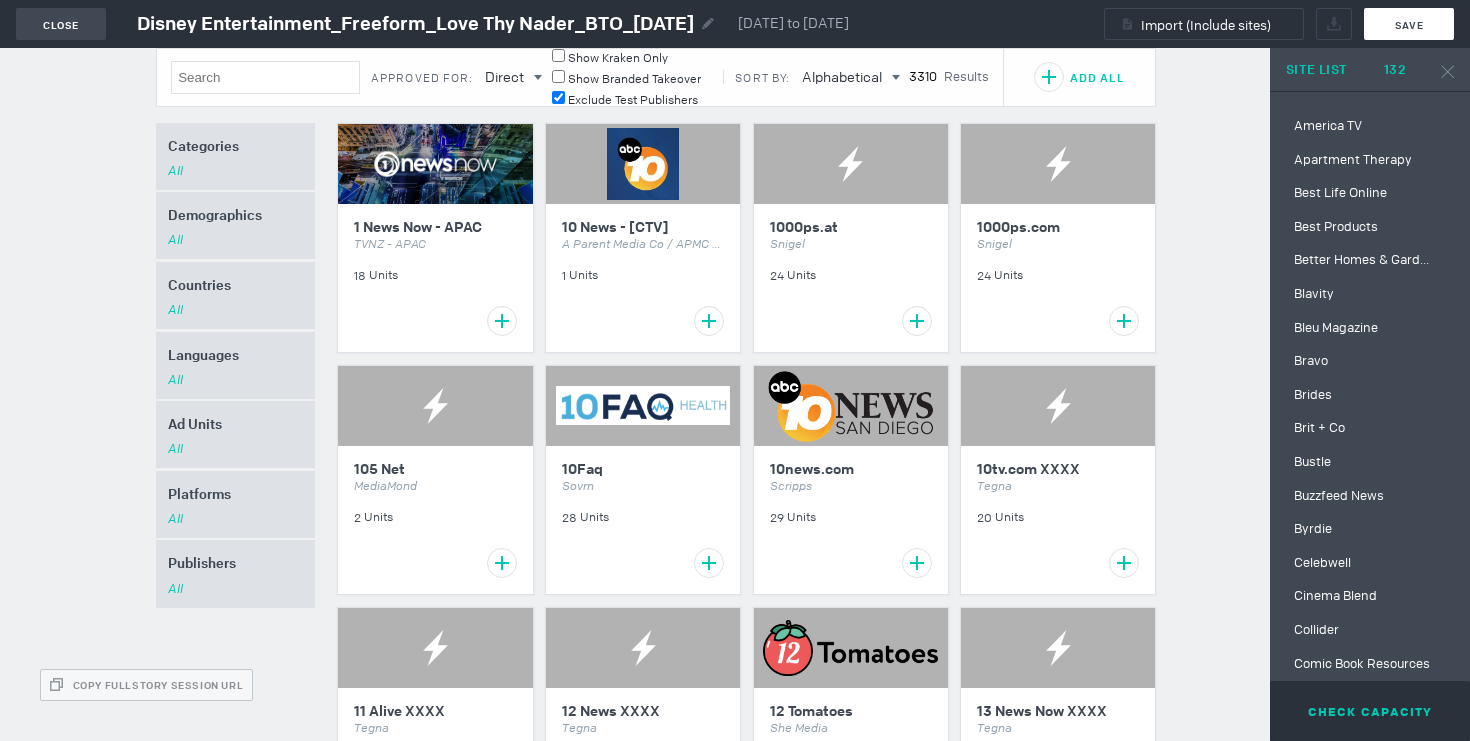 click on "Save" at bounding box center (1409, 24) 